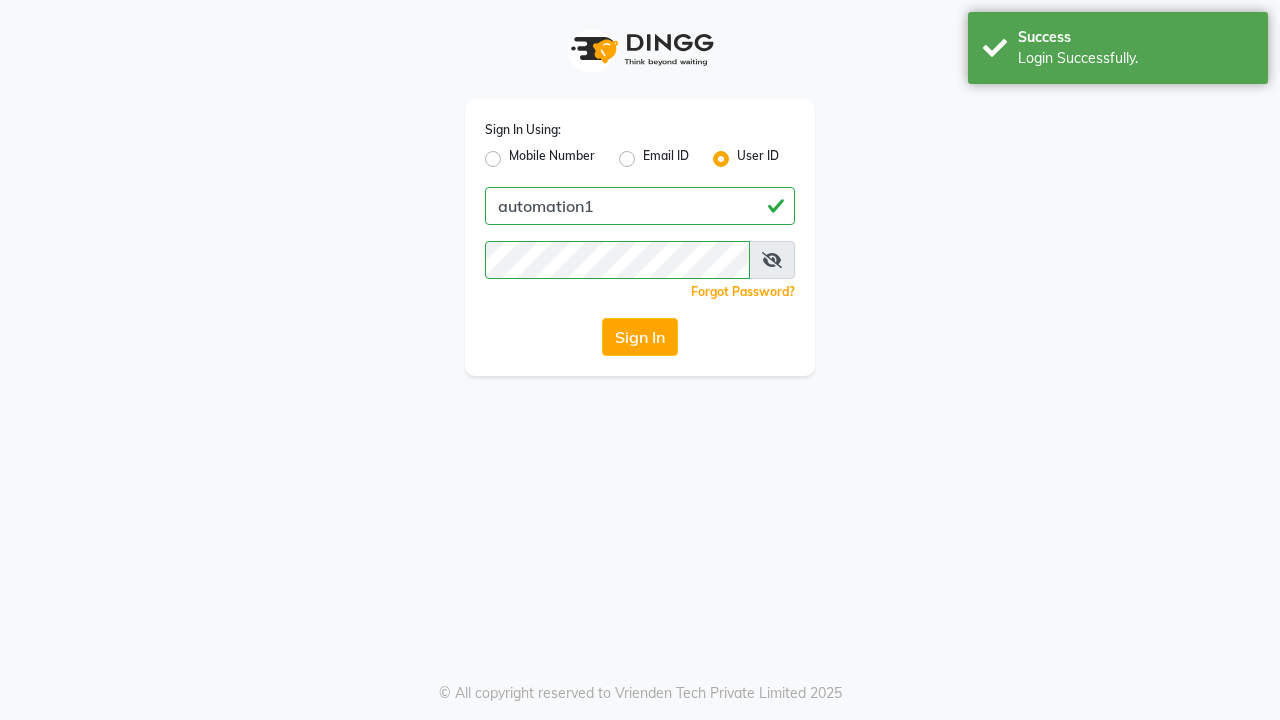 scroll, scrollTop: 0, scrollLeft: 0, axis: both 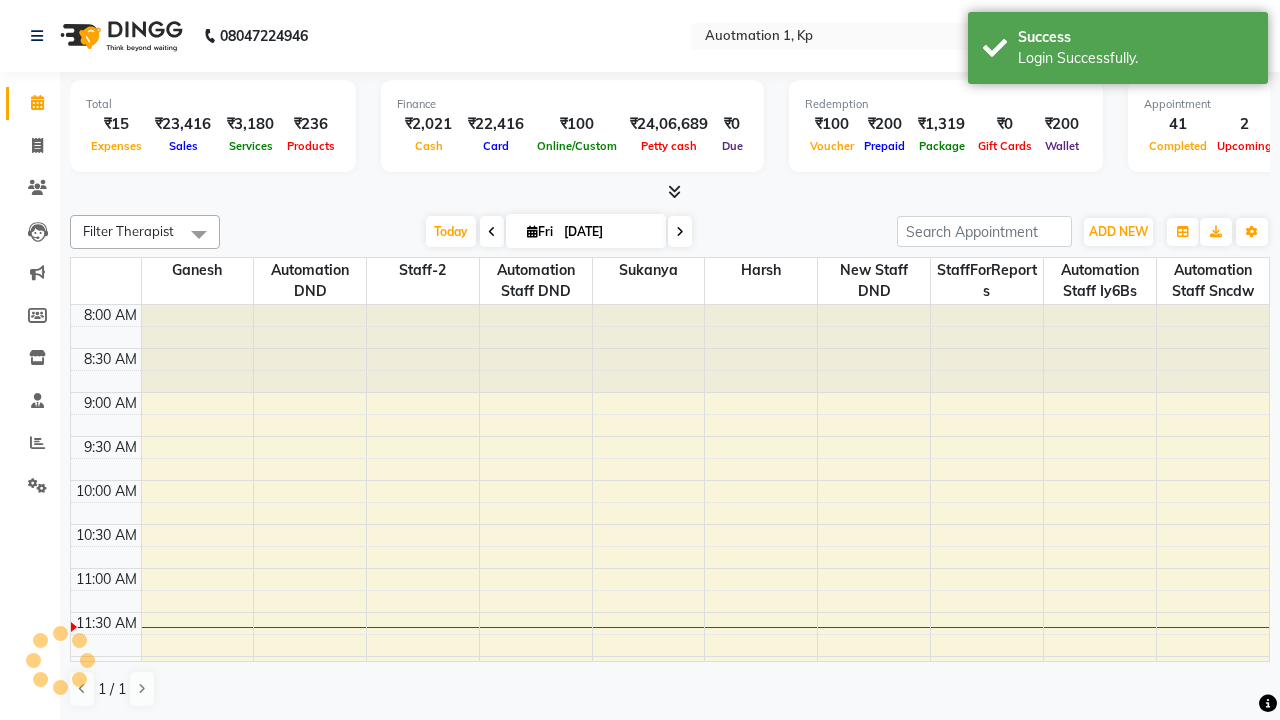 select on "en" 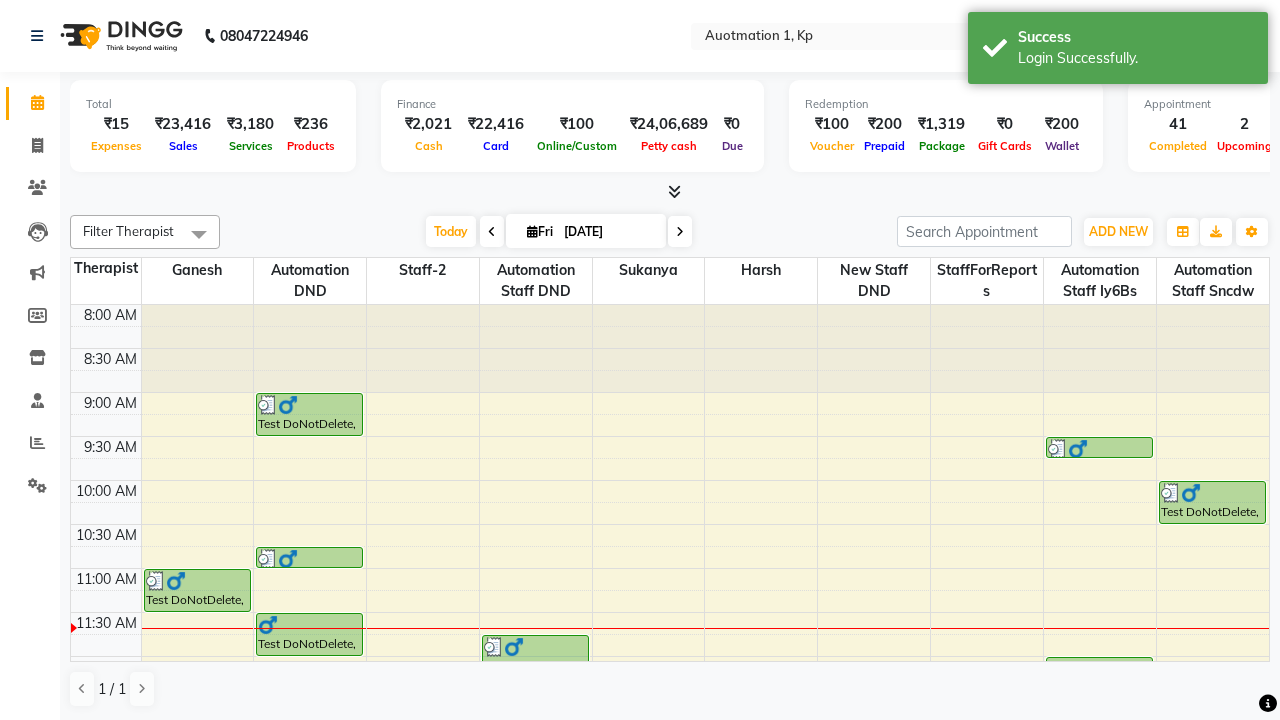 scroll, scrollTop: 0, scrollLeft: 0, axis: both 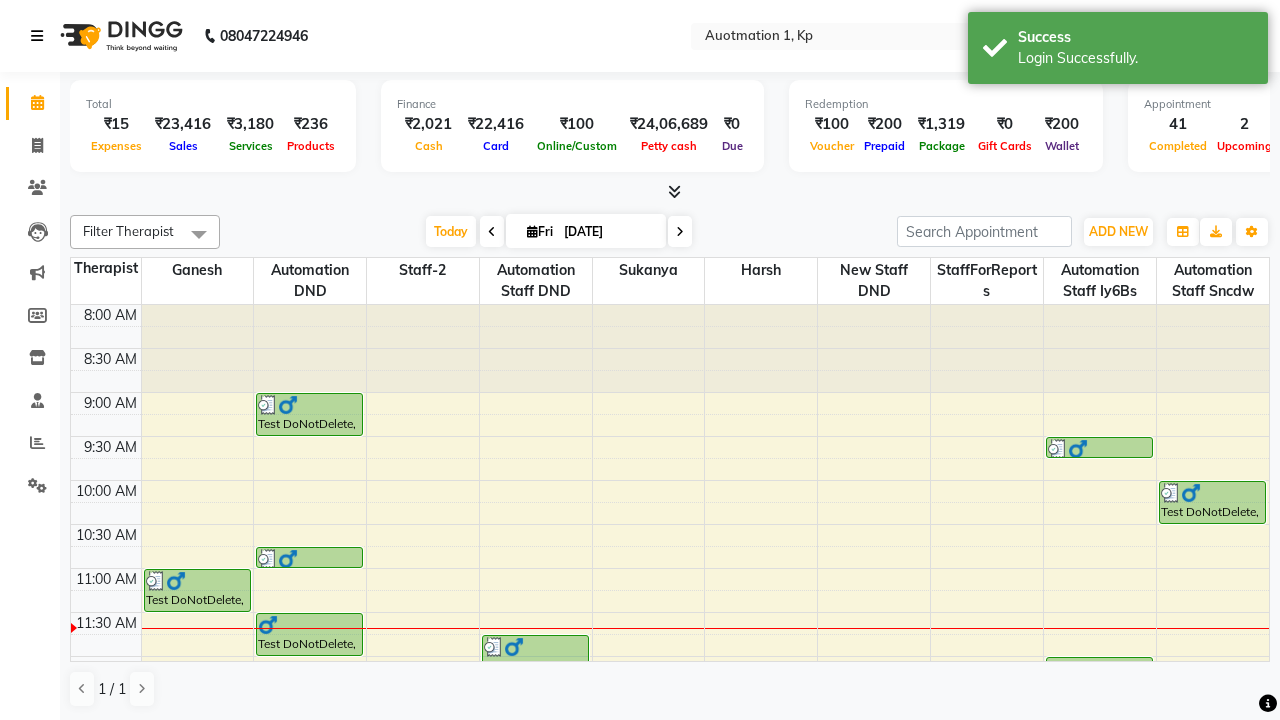 click at bounding box center (37, 36) 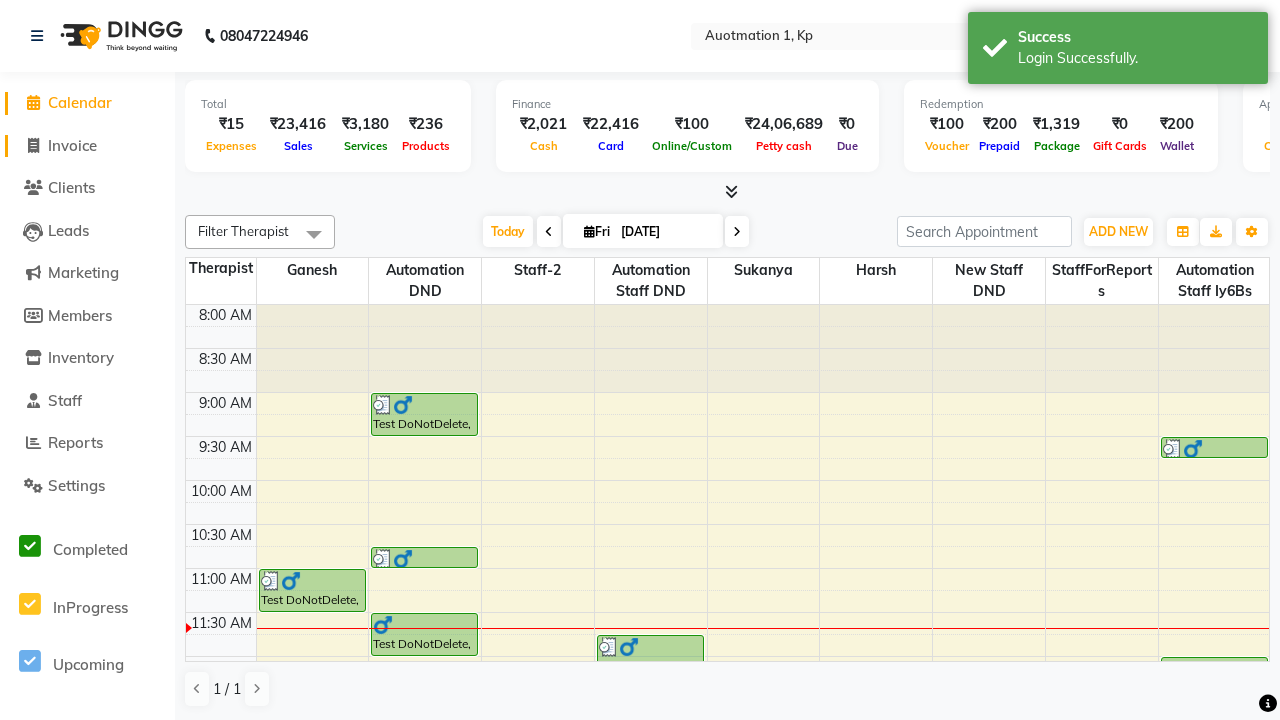 click on "Invoice" 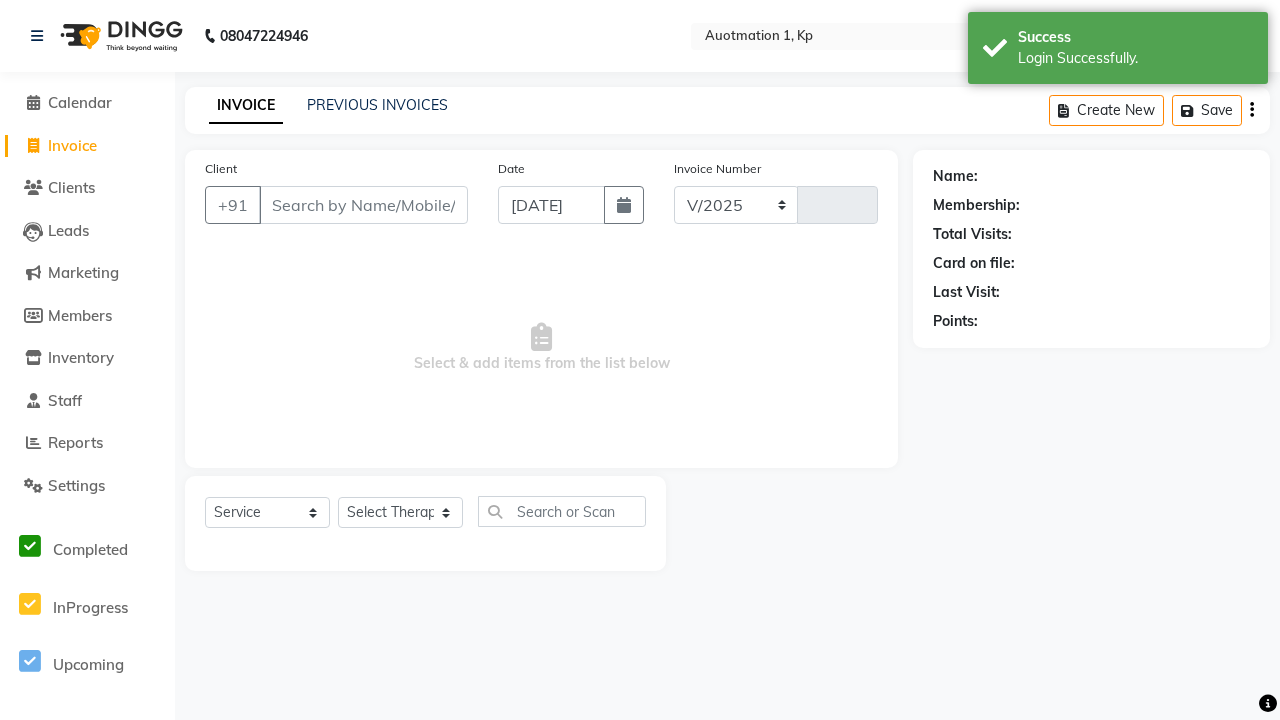 select on "150" 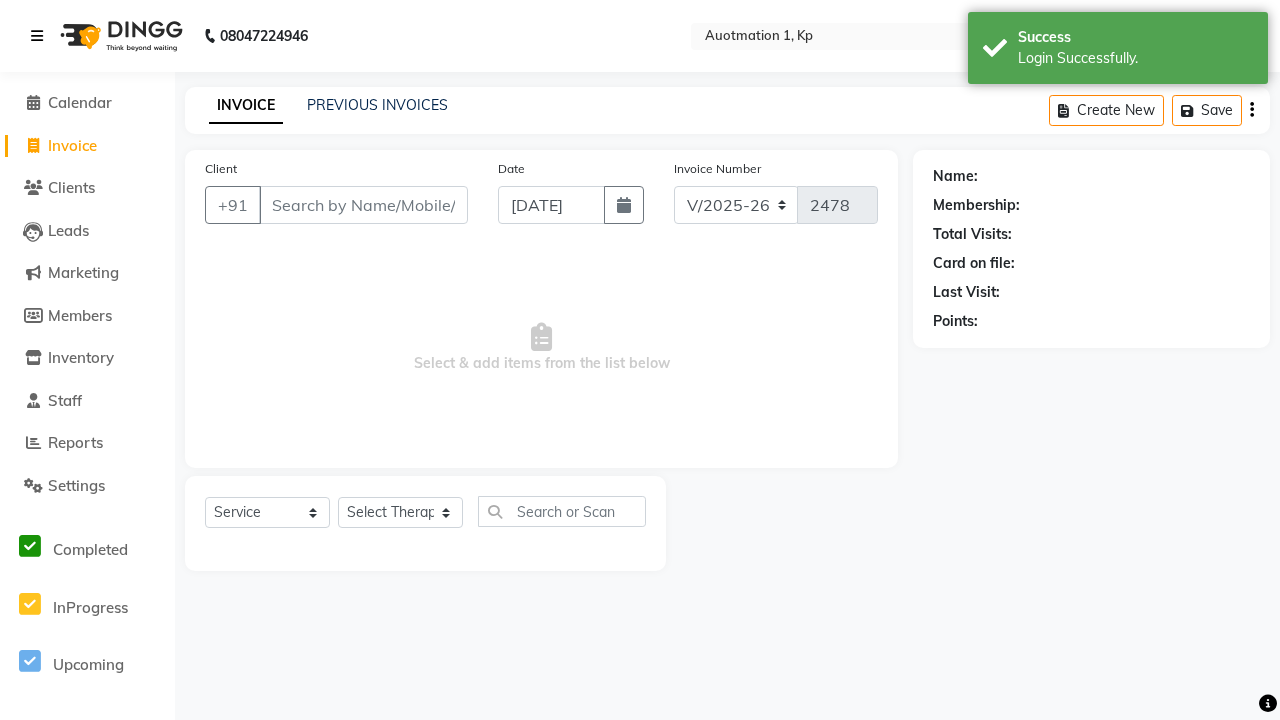 click at bounding box center [37, 36] 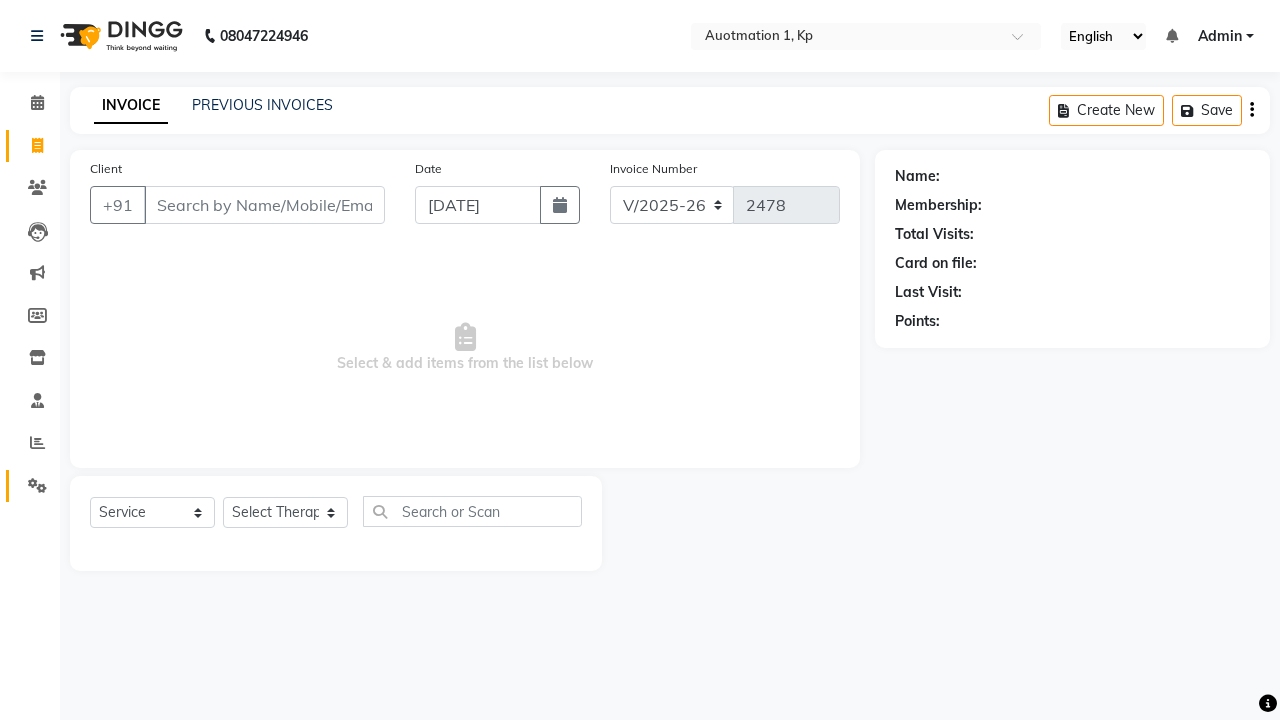 click 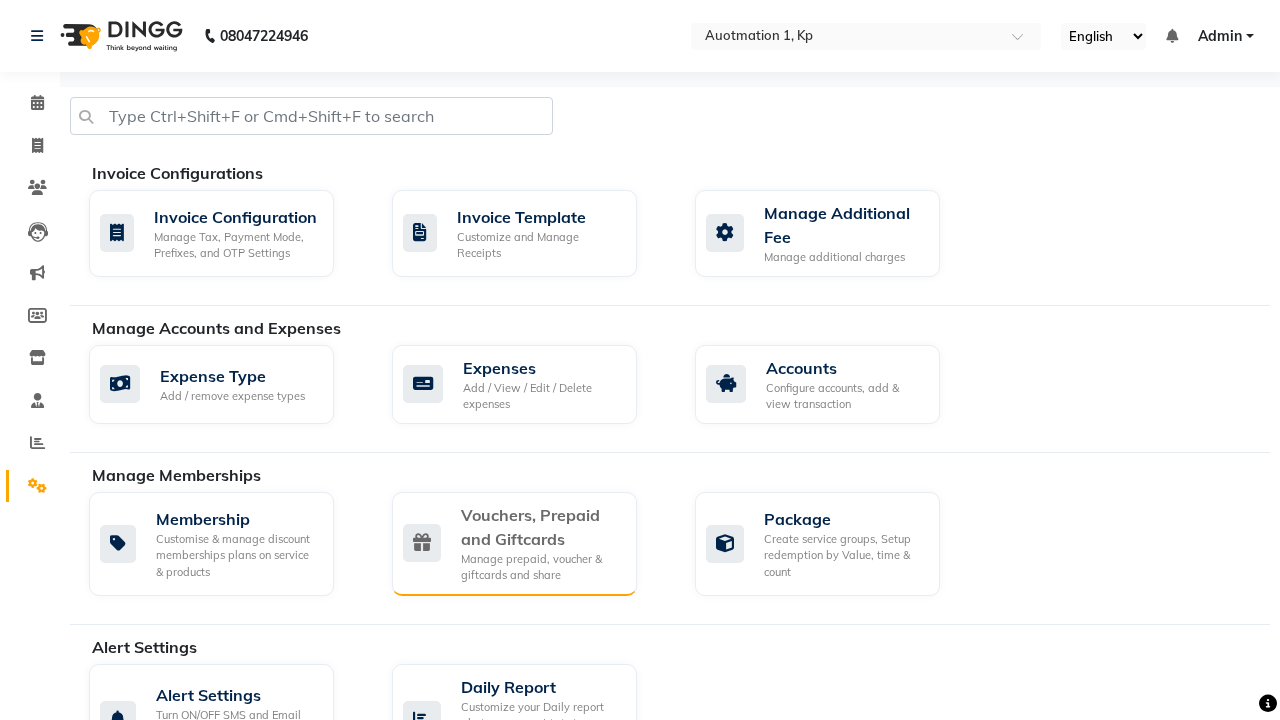 click on "Vouchers, Prepaid and Giftcards" 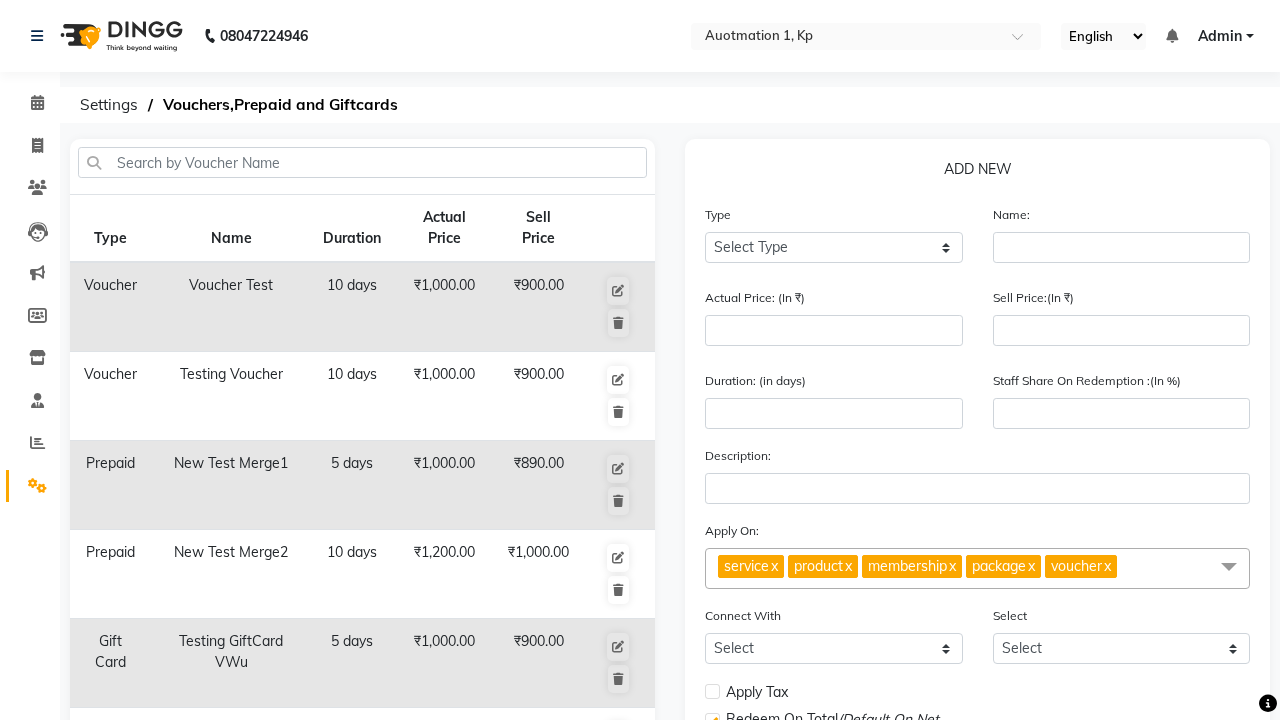 select on "G" 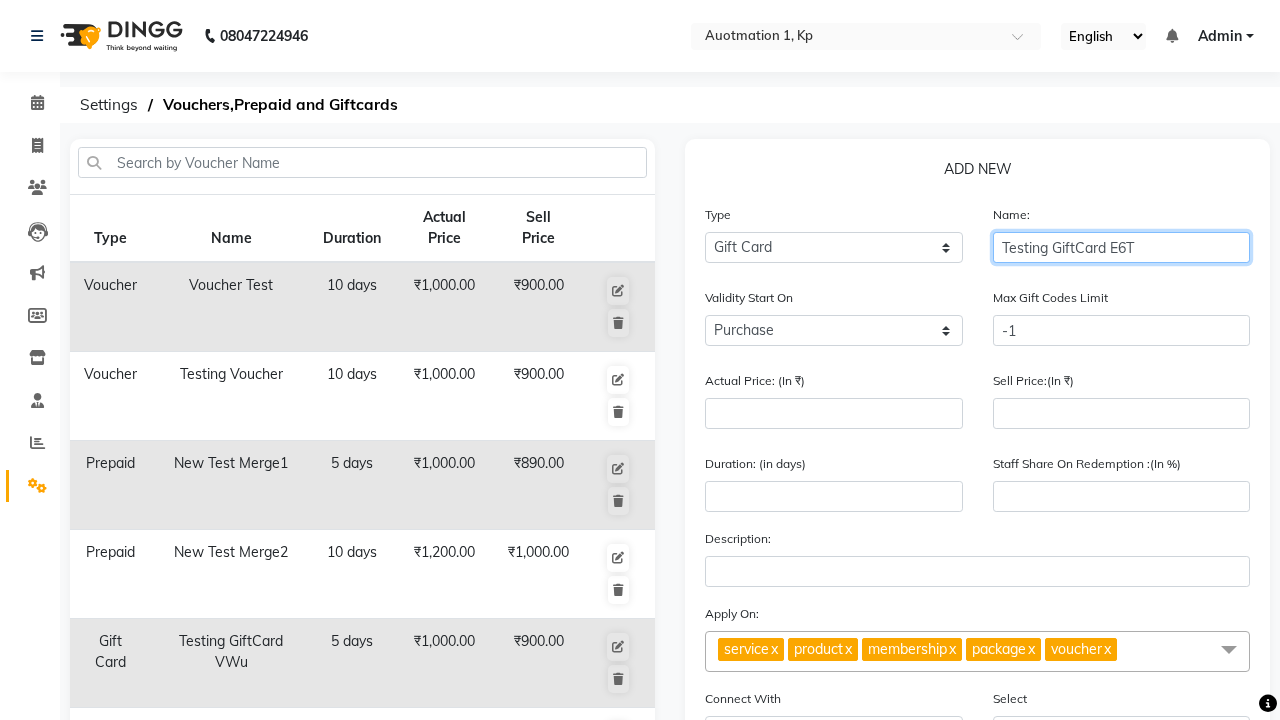 type on "Testing GiftCard E6T" 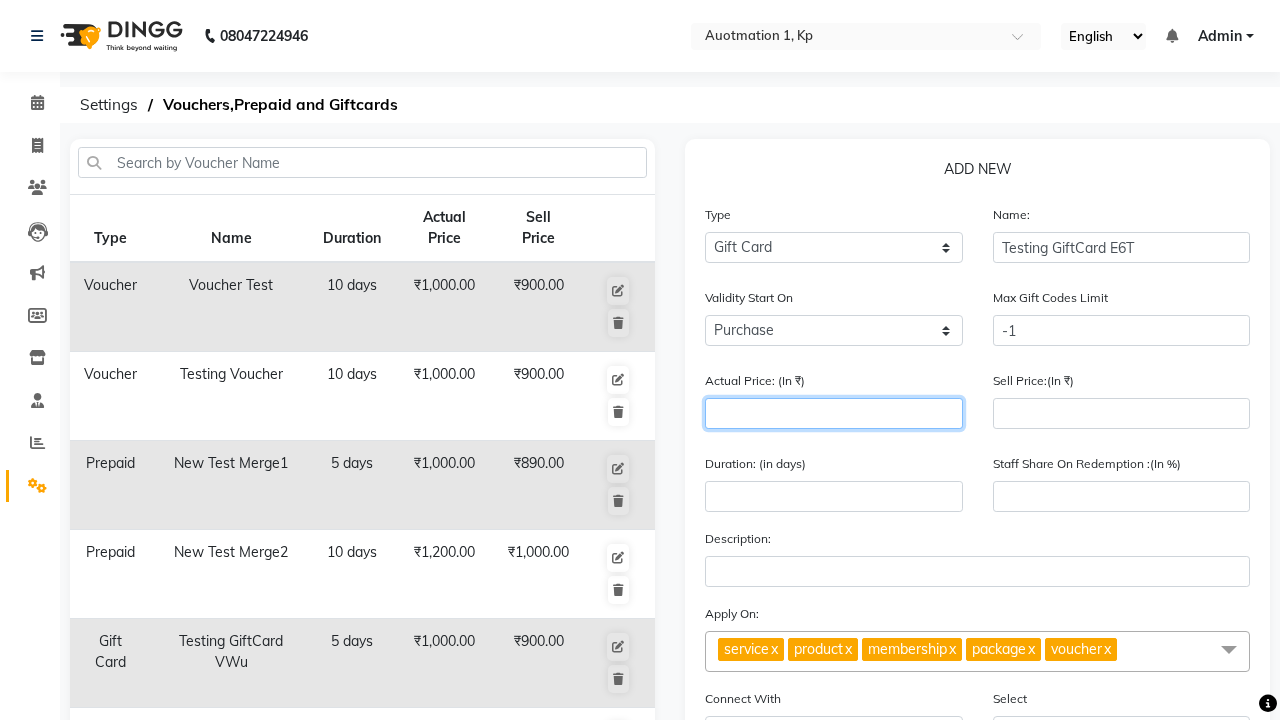 type on "1000" 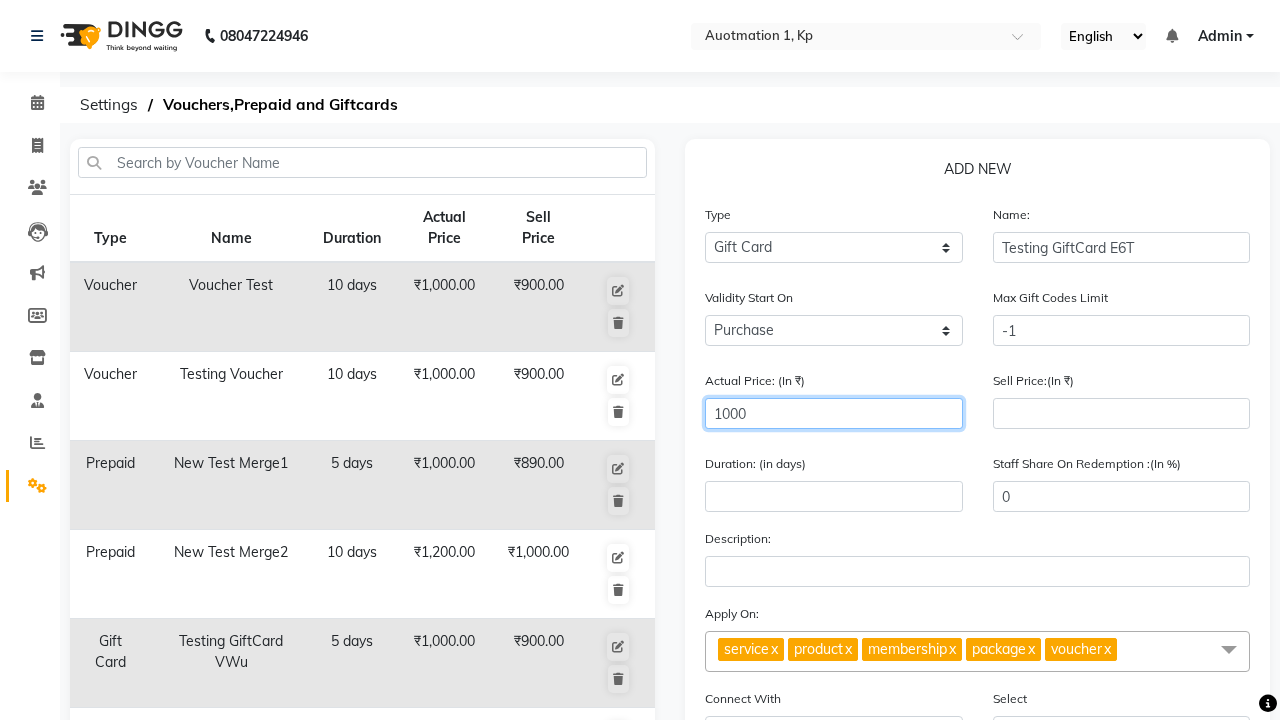 type on "1000" 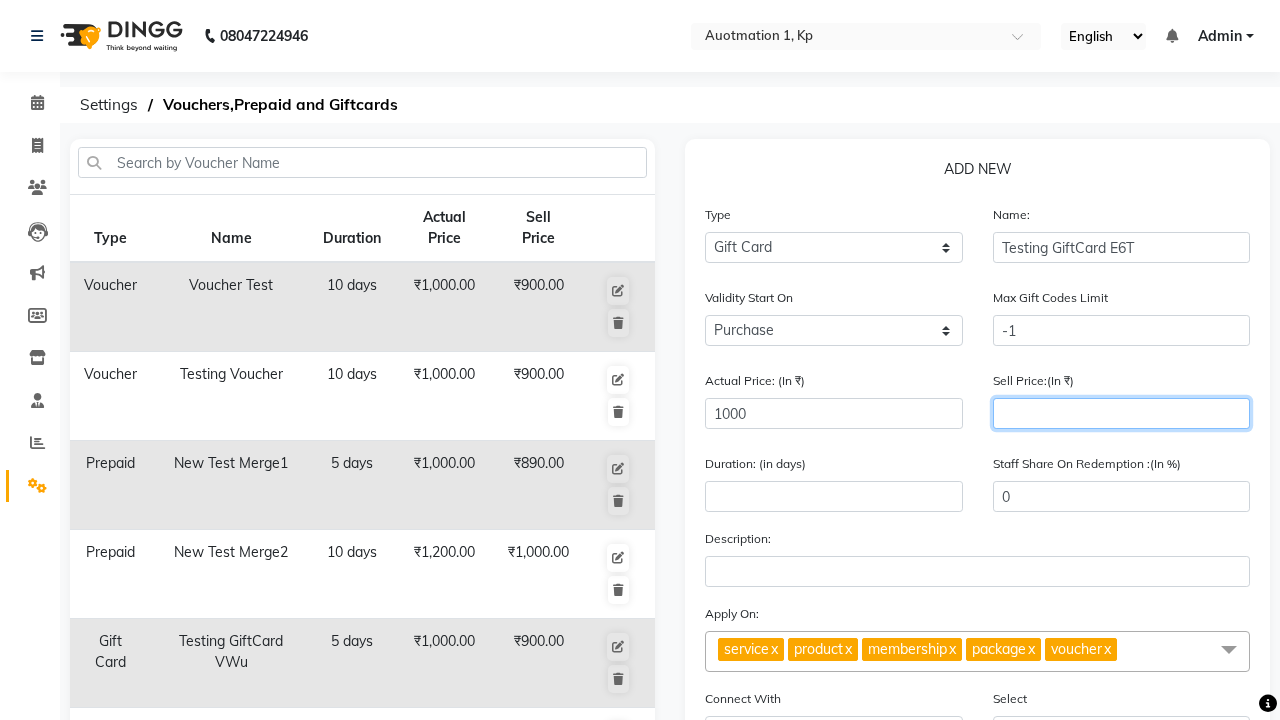 type on "900" 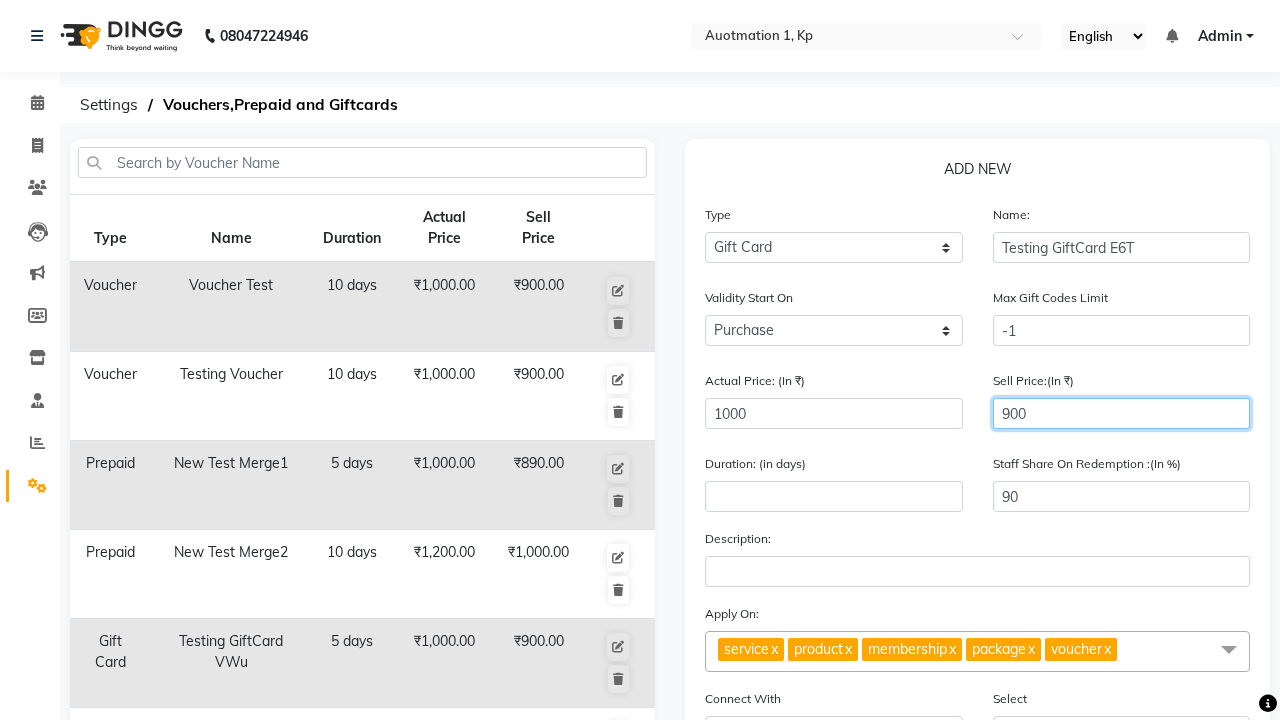 type on "900" 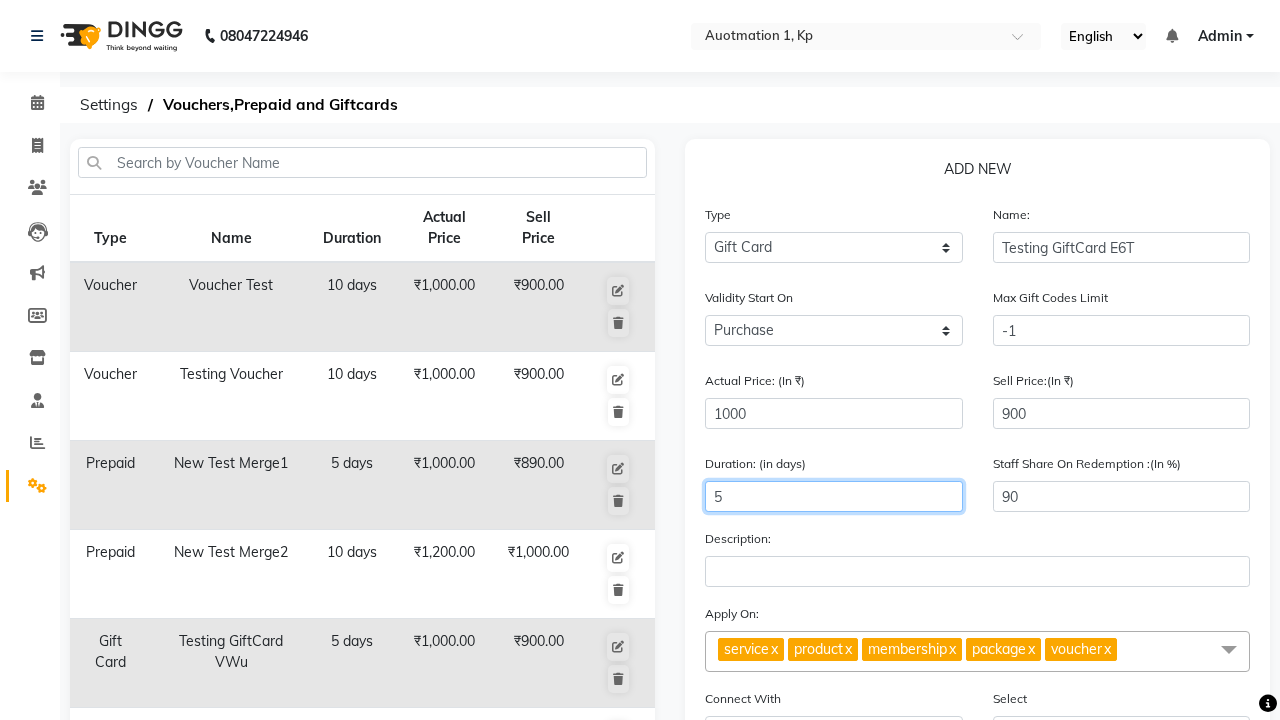 type on "5" 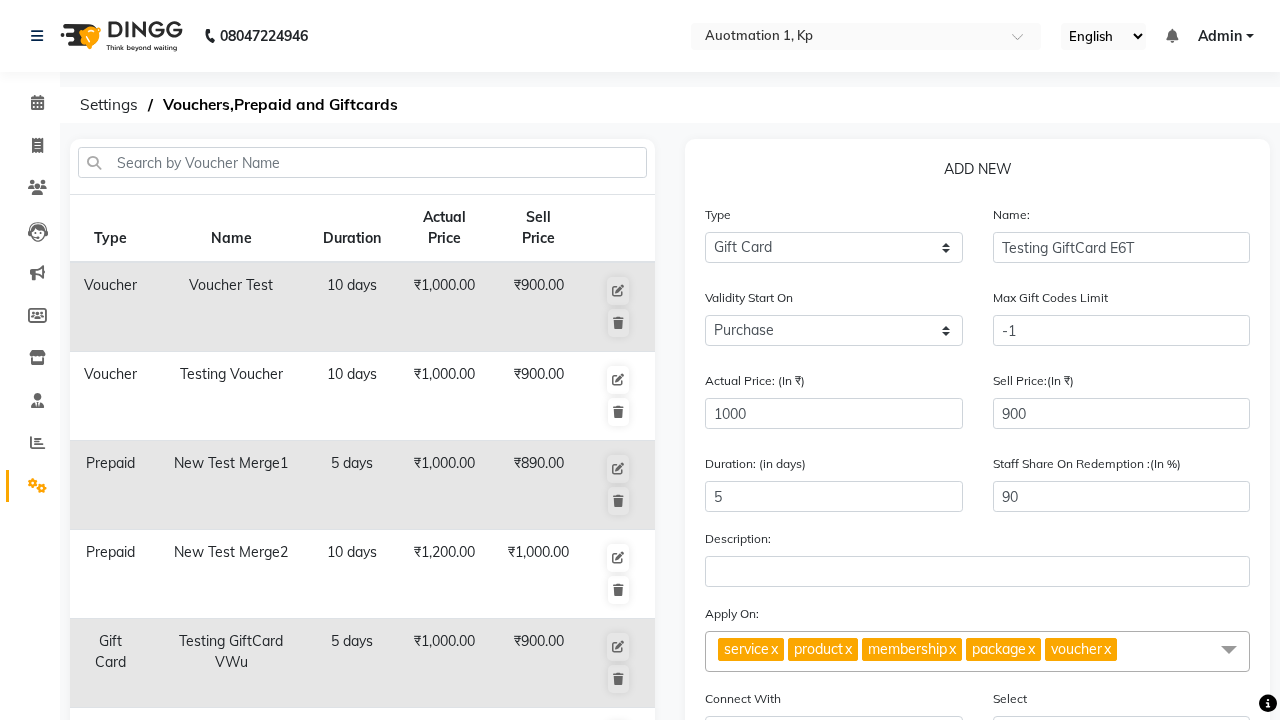click on "Save" 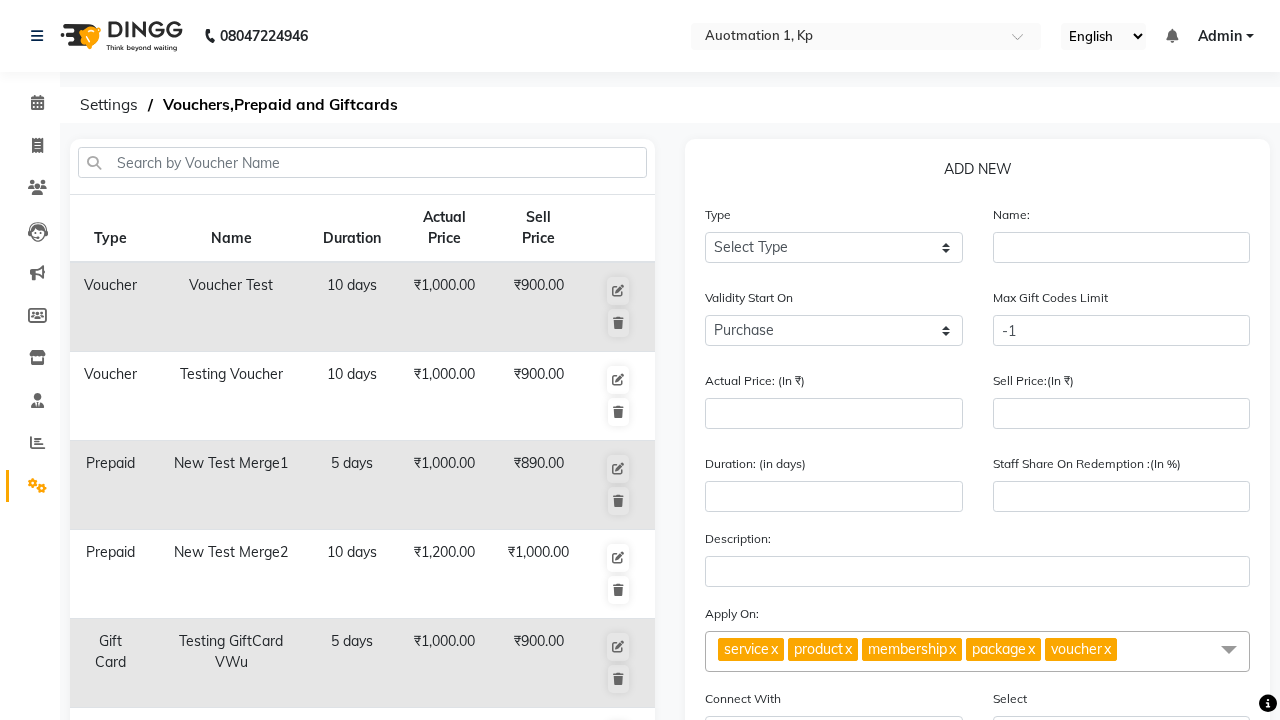 scroll, scrollTop: 522, scrollLeft: 0, axis: vertical 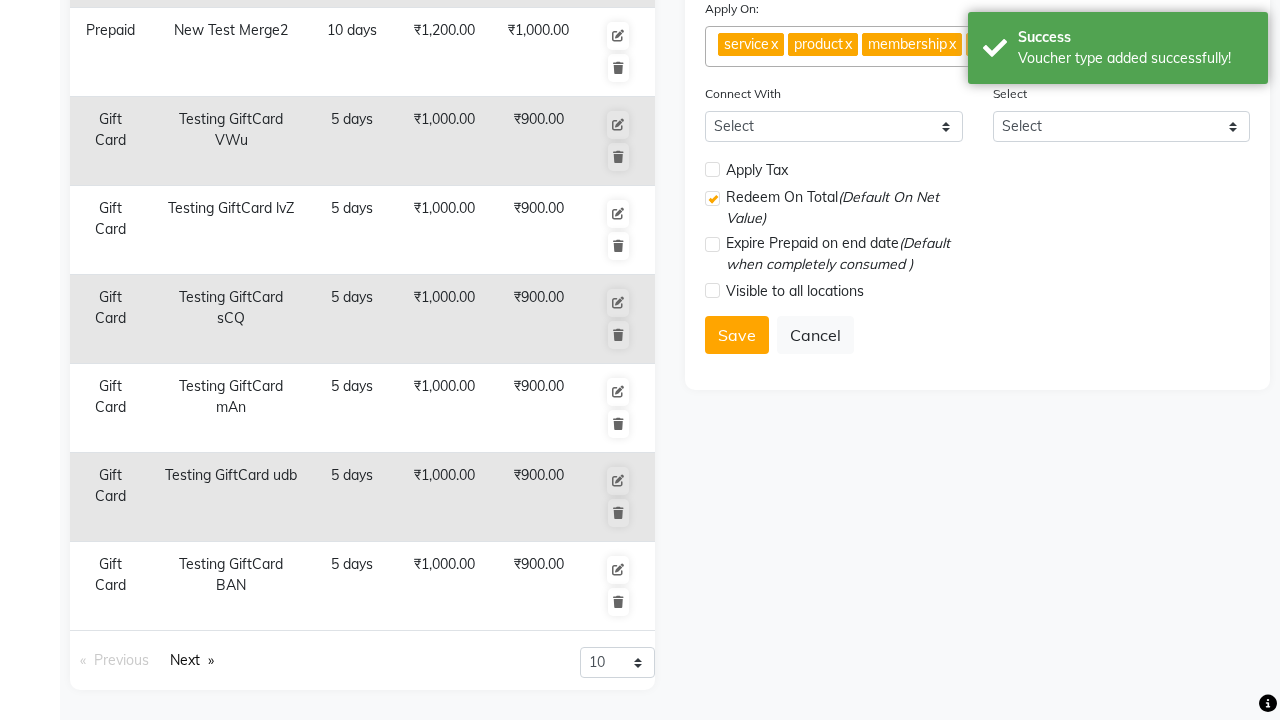 click on "Voucher type added successfully!" at bounding box center (1135, 58) 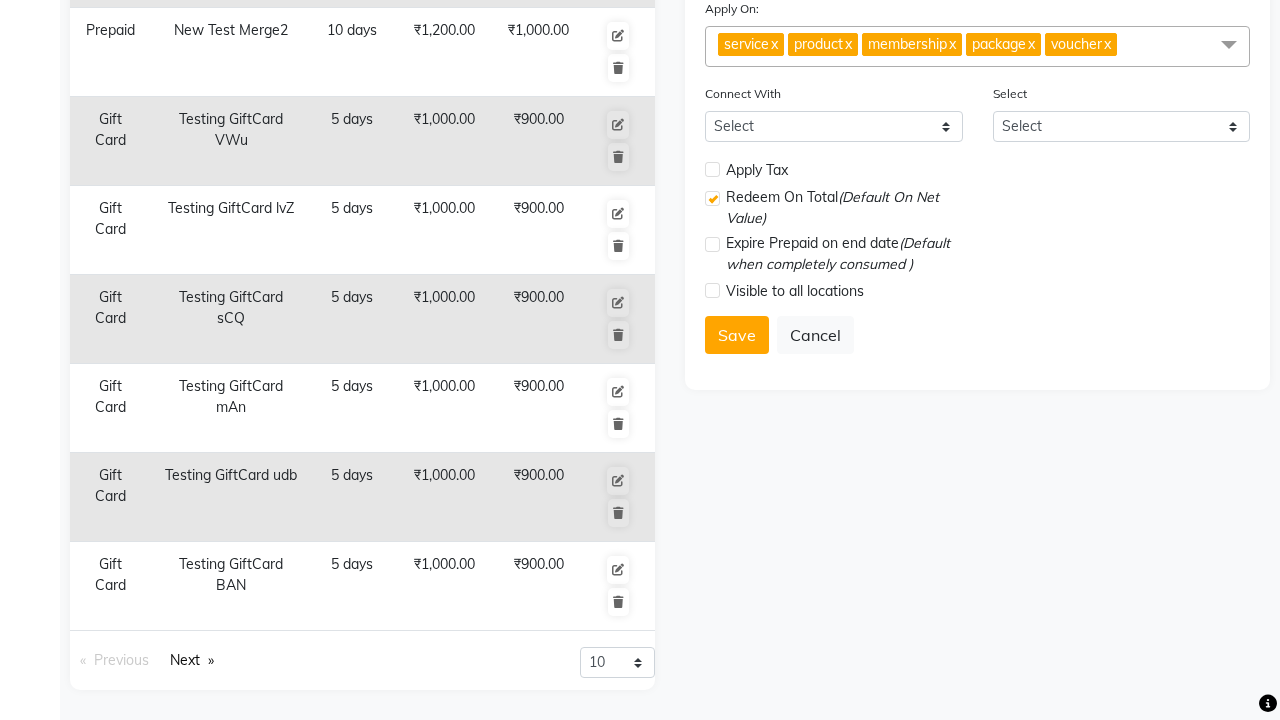 click at bounding box center [37, -486] 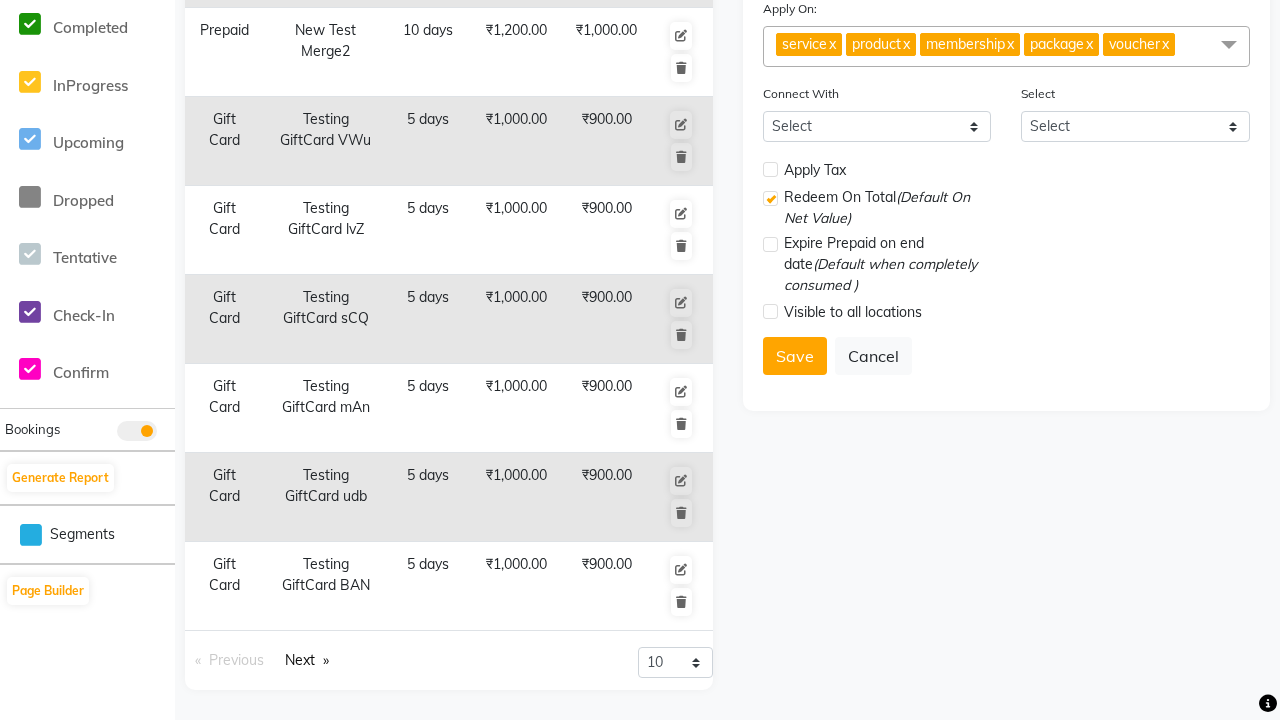 scroll, scrollTop: 0, scrollLeft: 0, axis: both 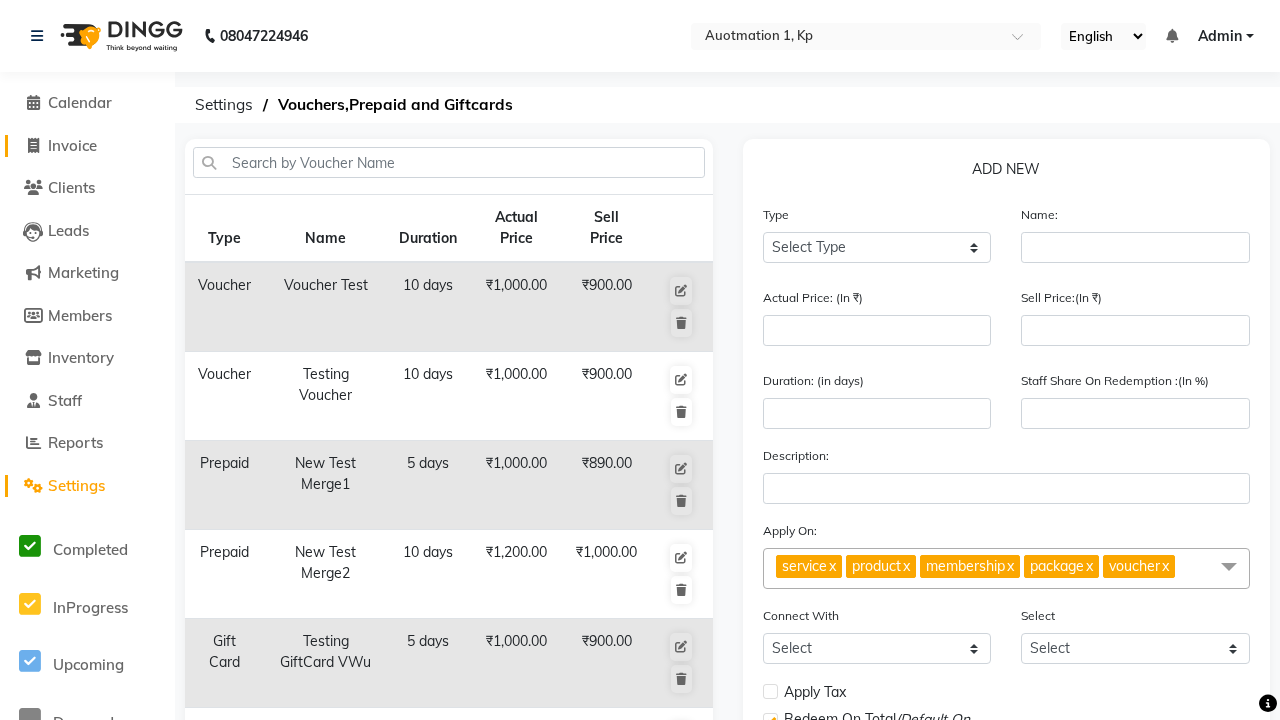 click on "Invoice" 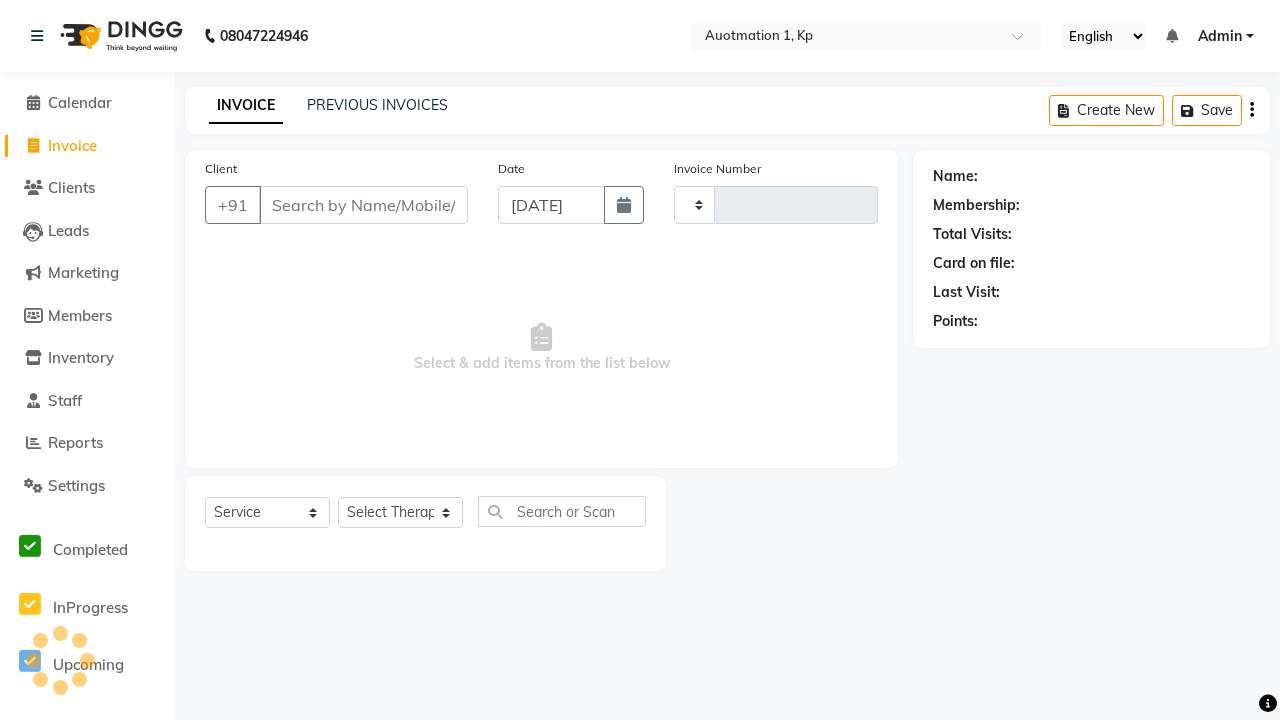 type on "2478" 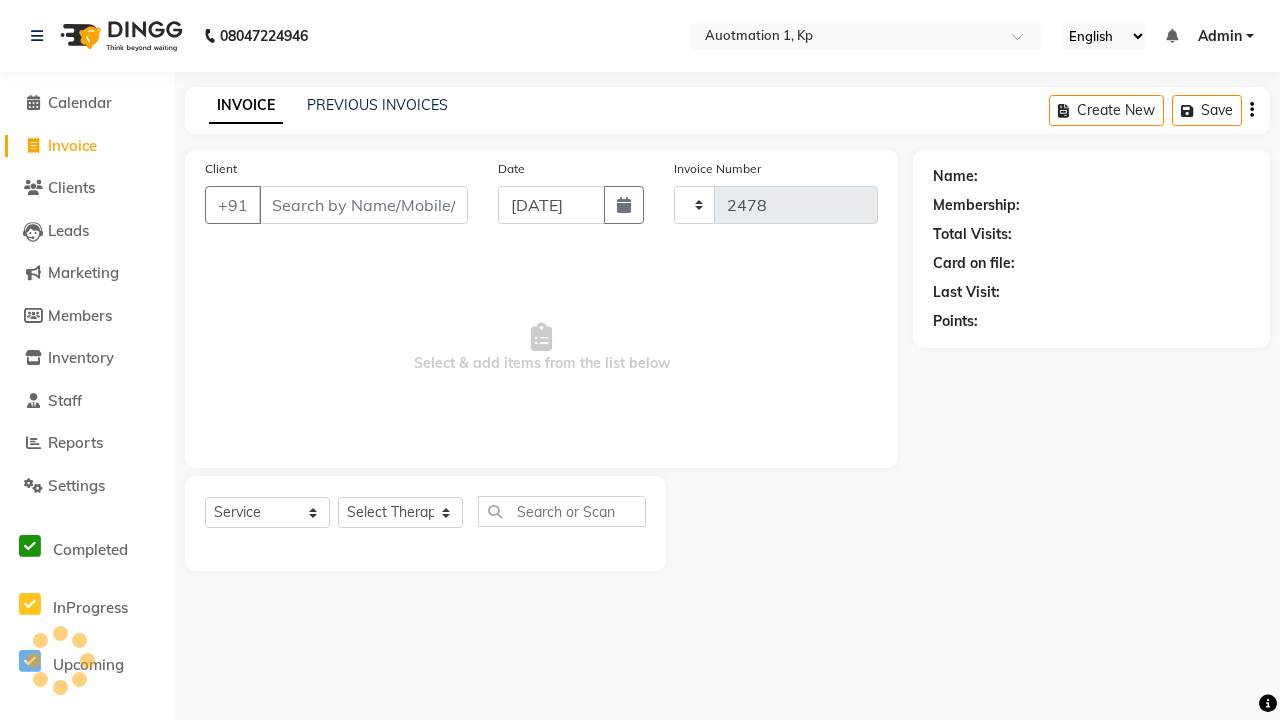select on "150" 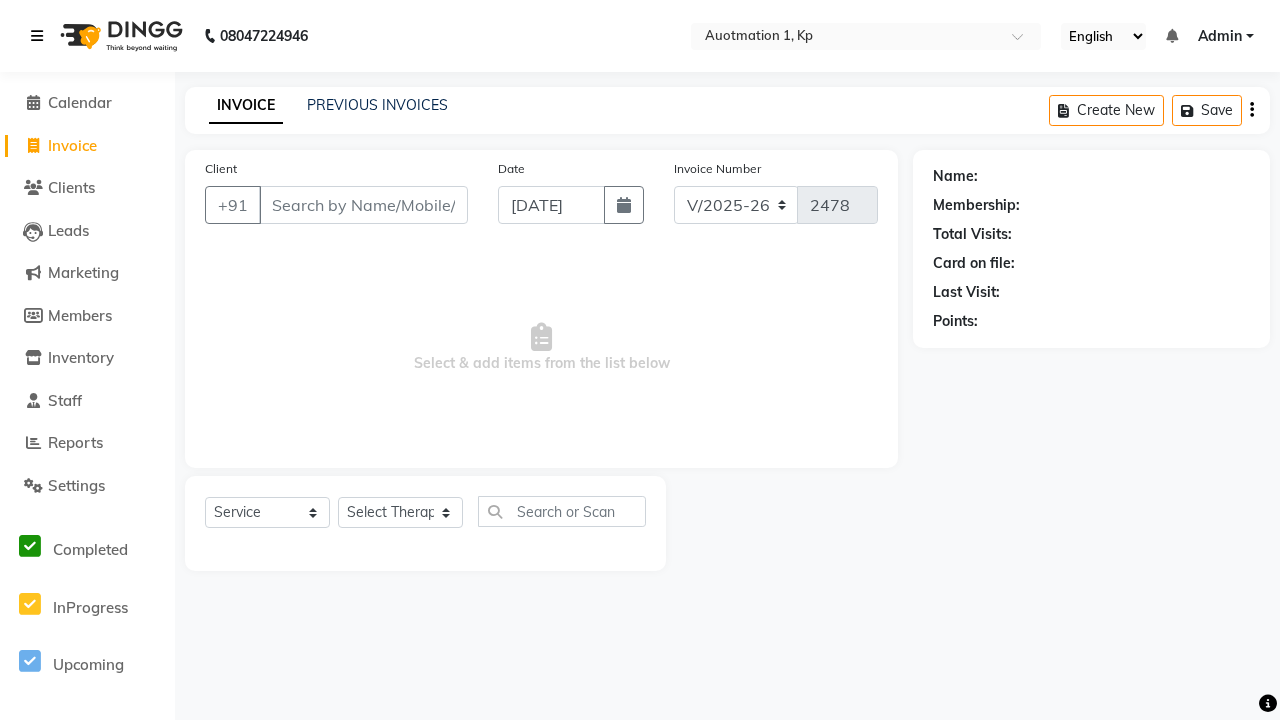 click at bounding box center (37, 36) 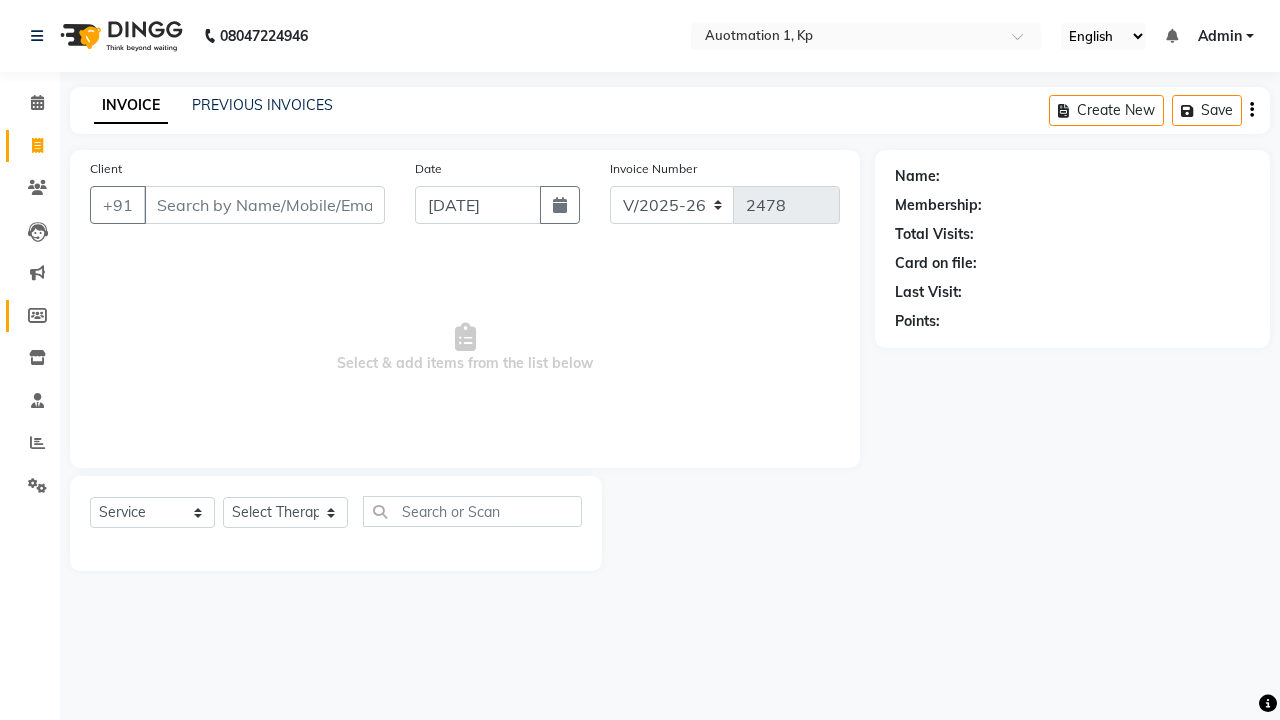click 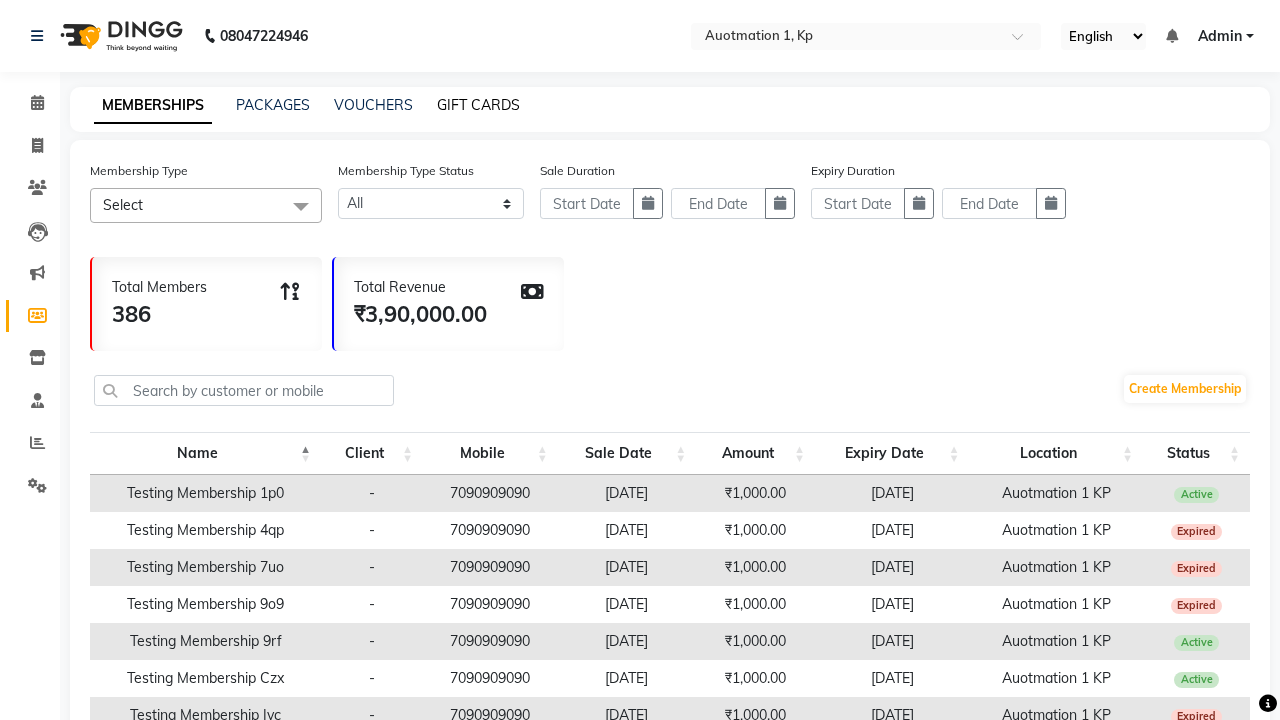 click on "GIFT CARDS" 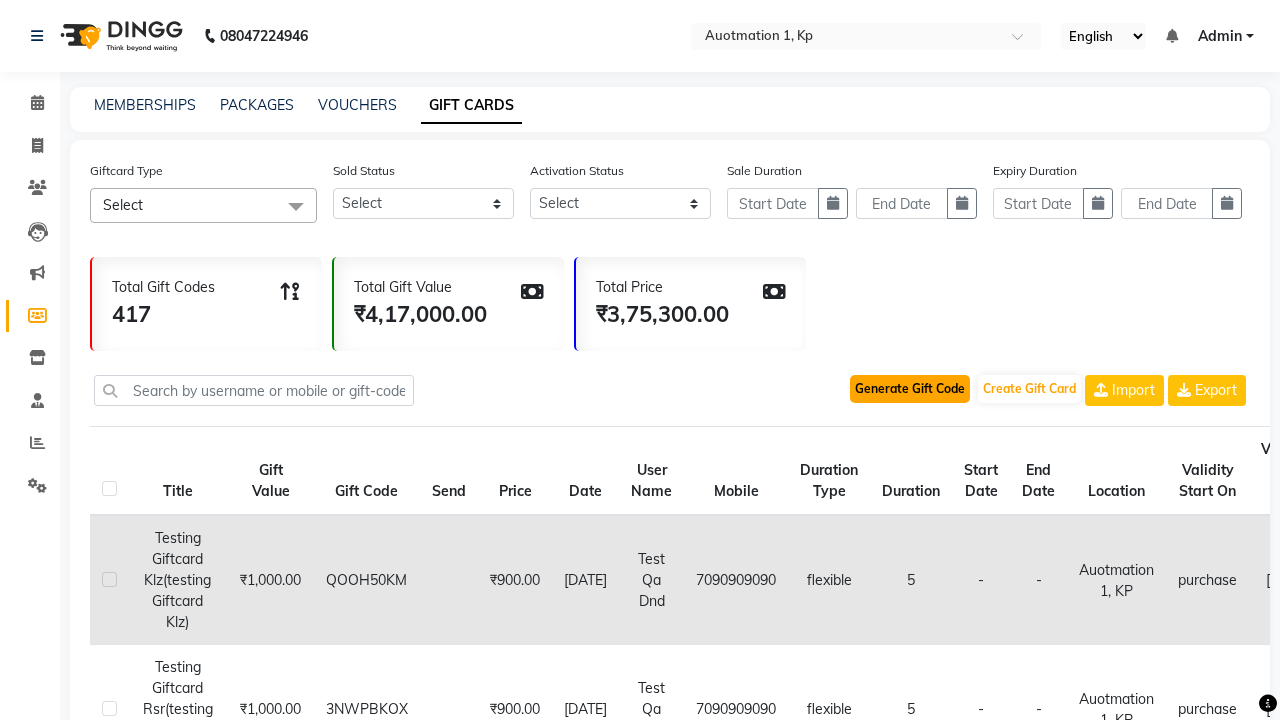 click on "Generate Gift Code" 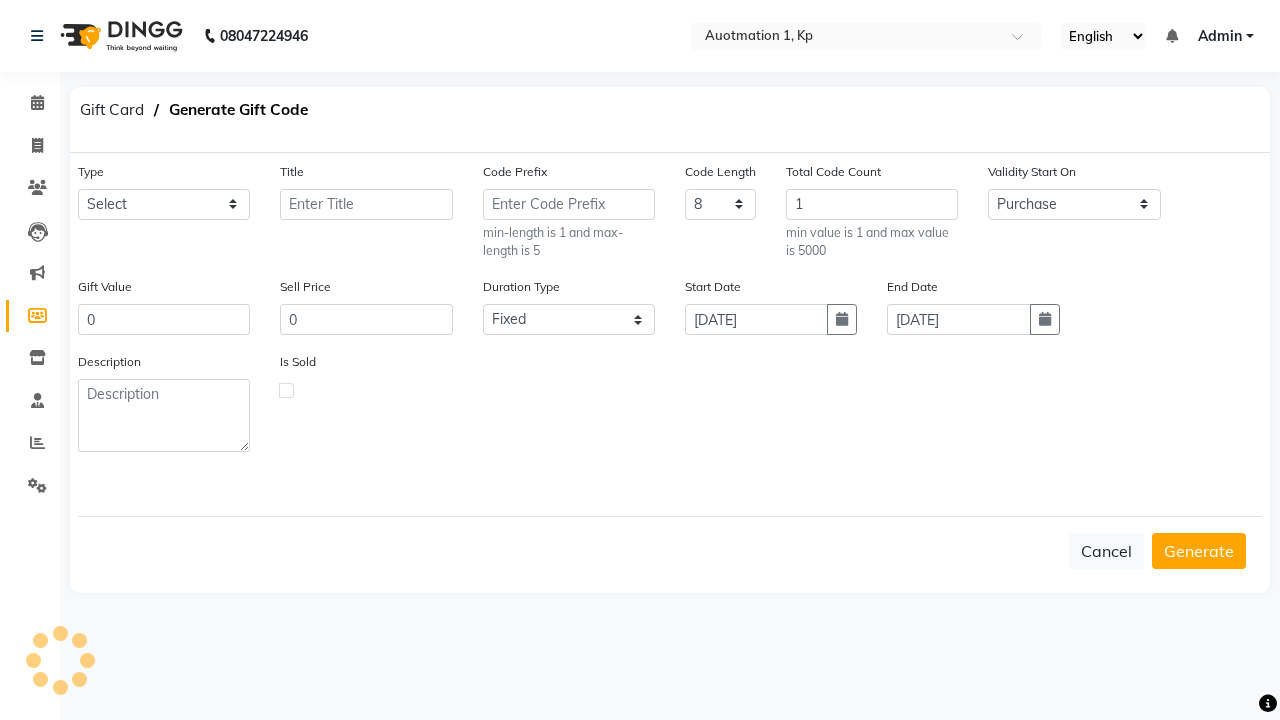 select on "2188" 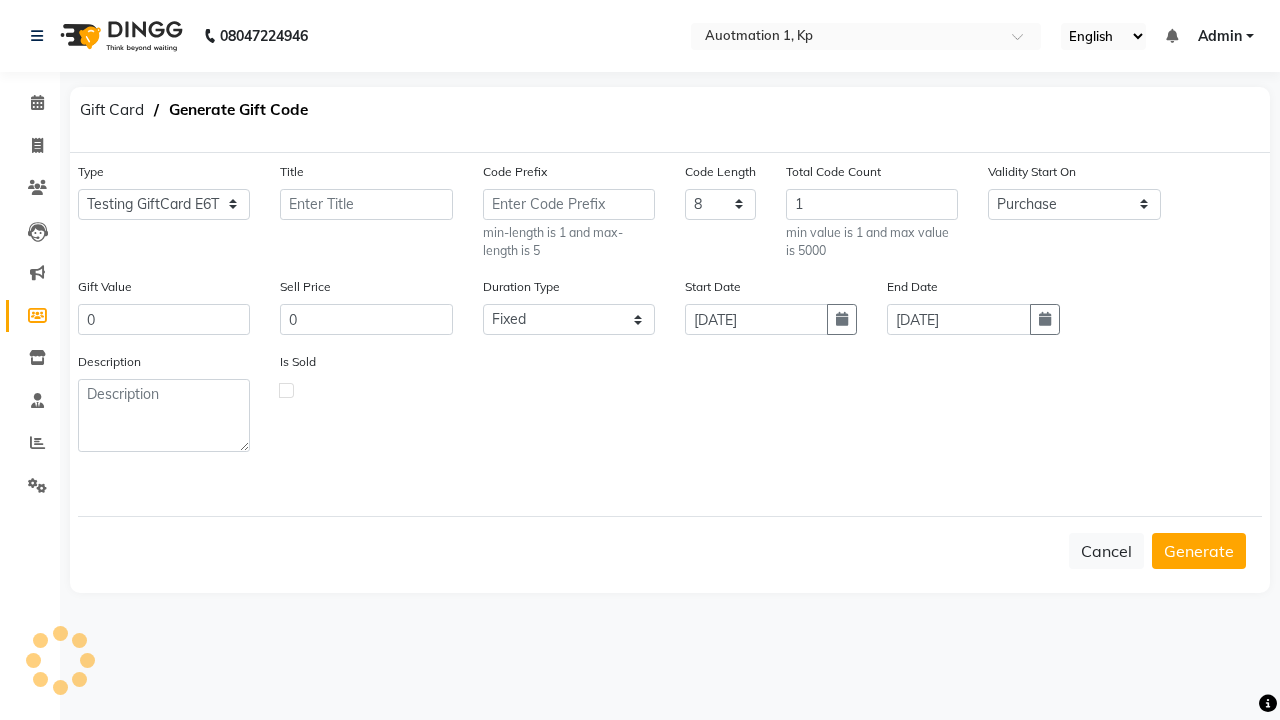 type on "Testing GiftCard E6T" 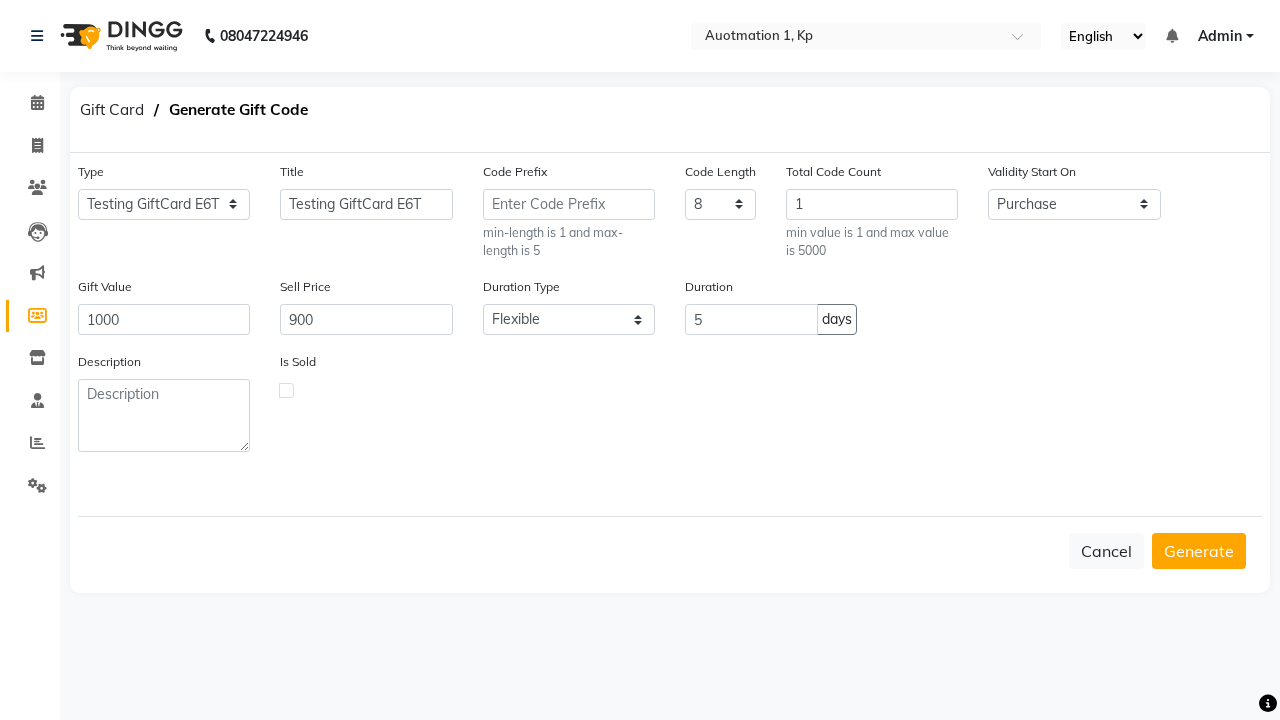 click 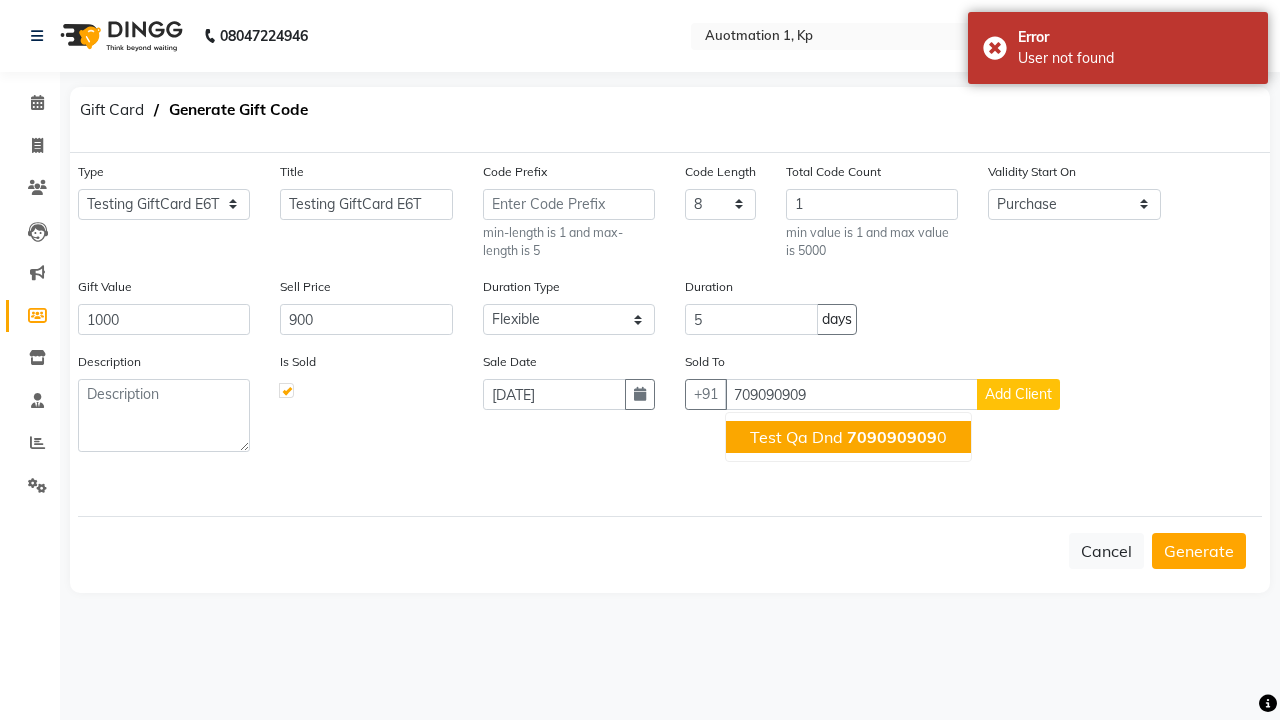 click on "709090909" 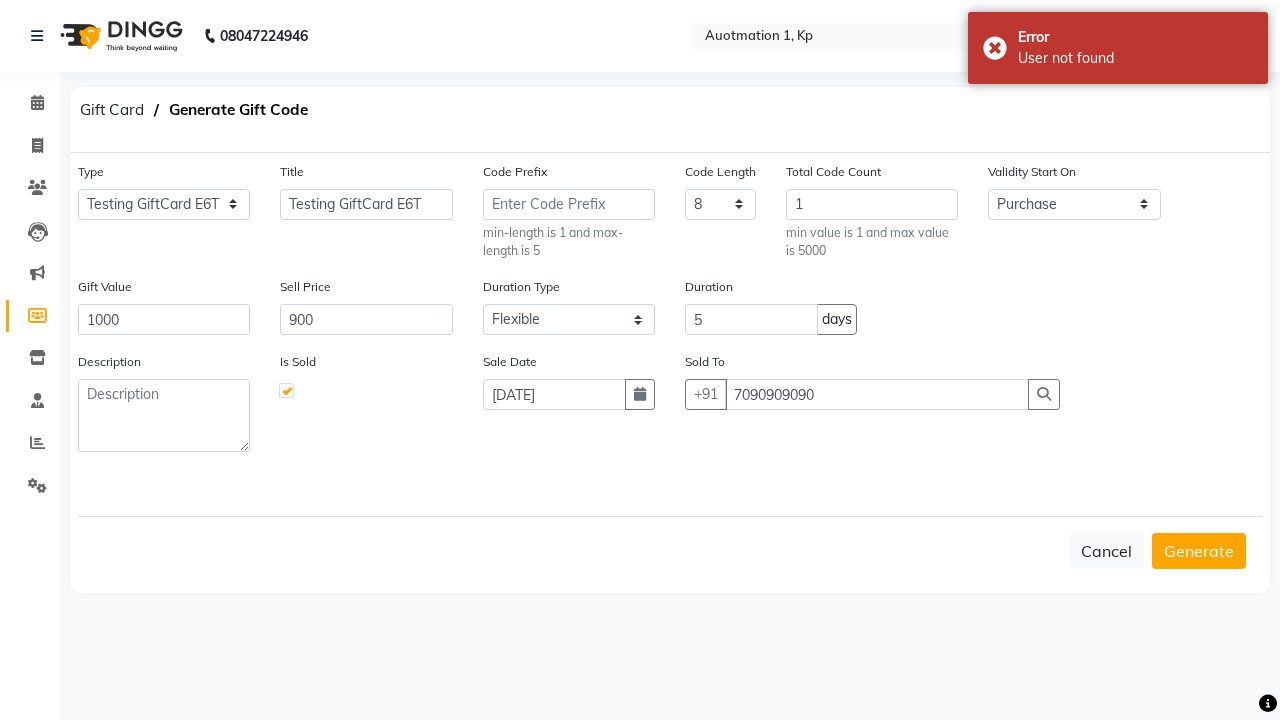 type on "7090909090" 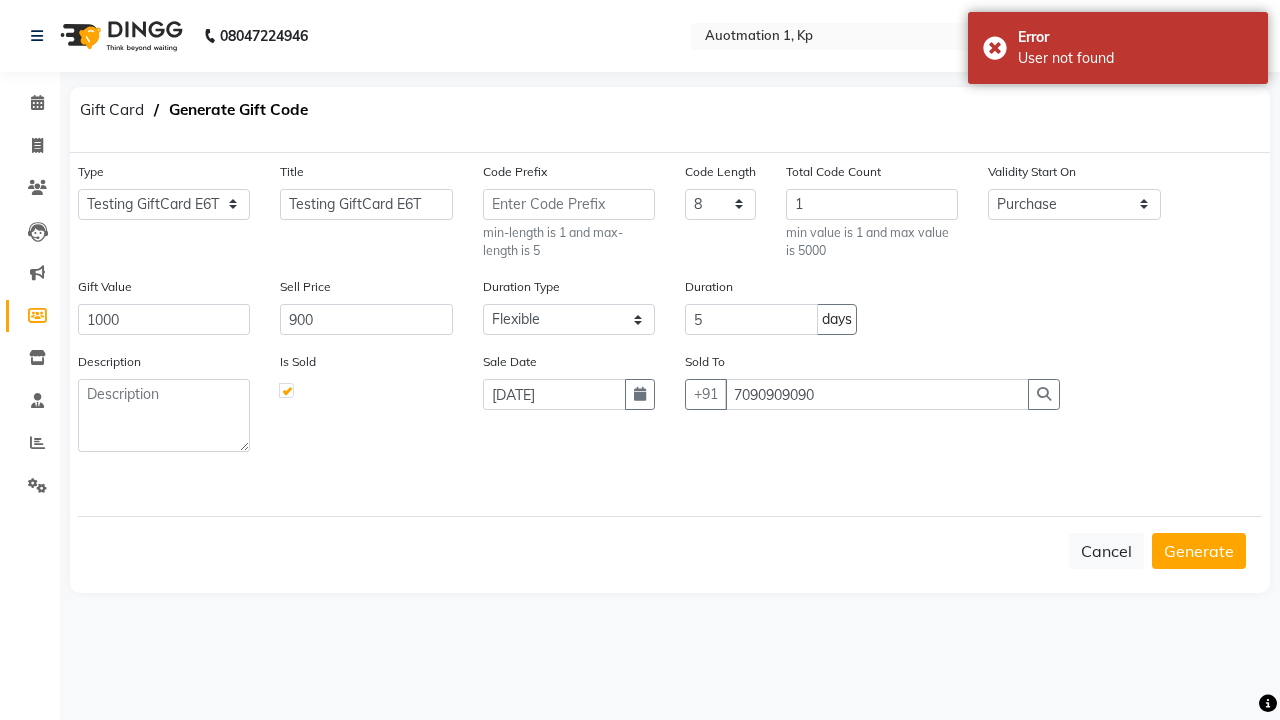 click on "Generate" 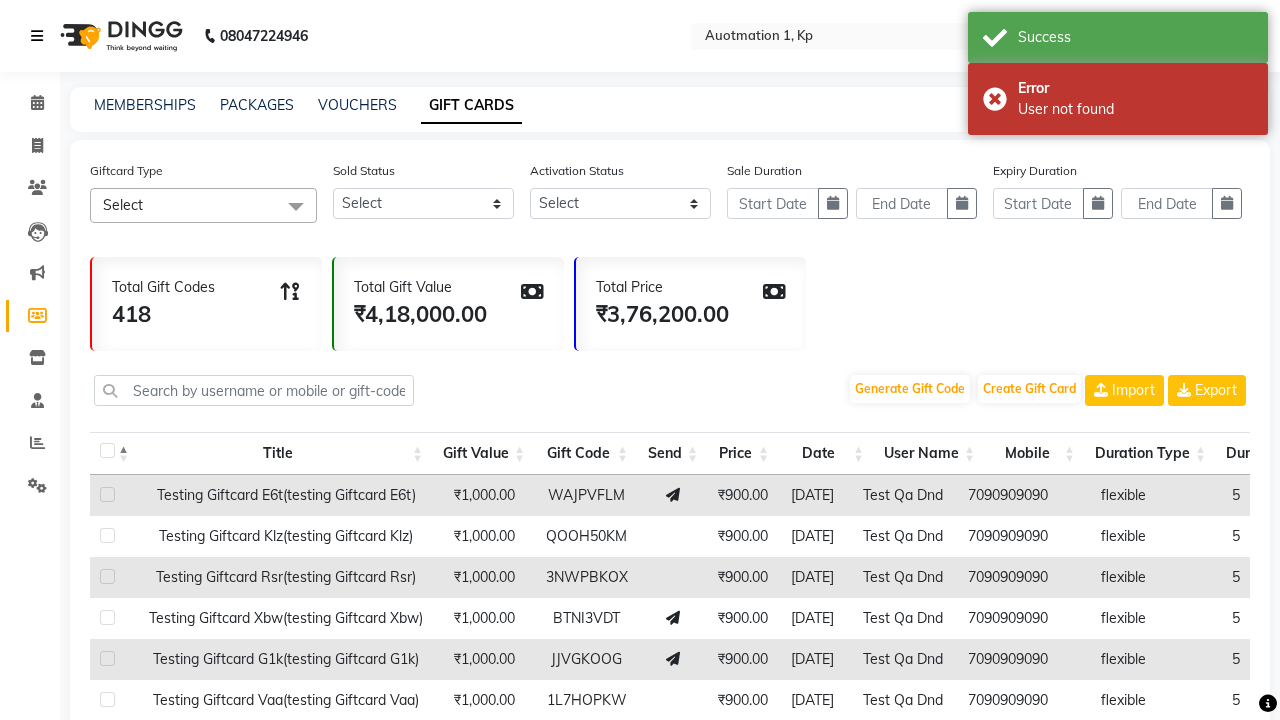 click at bounding box center (37, 36) 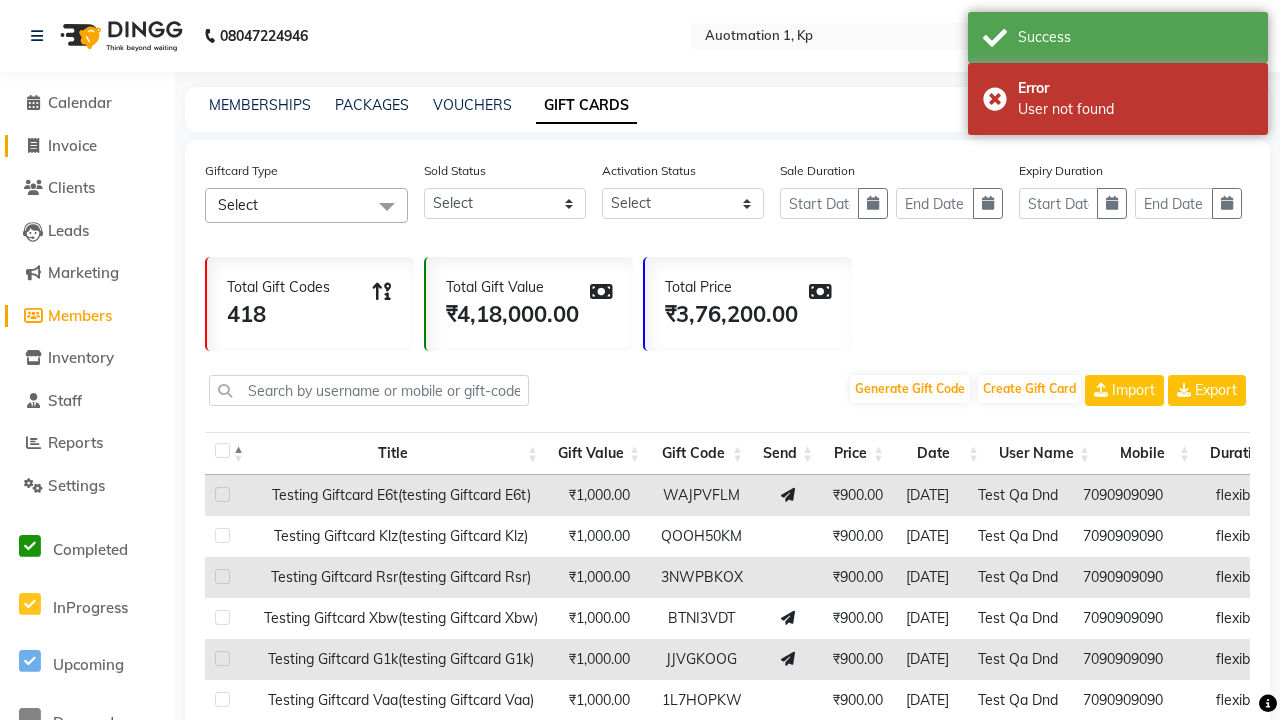 click on "Invoice" 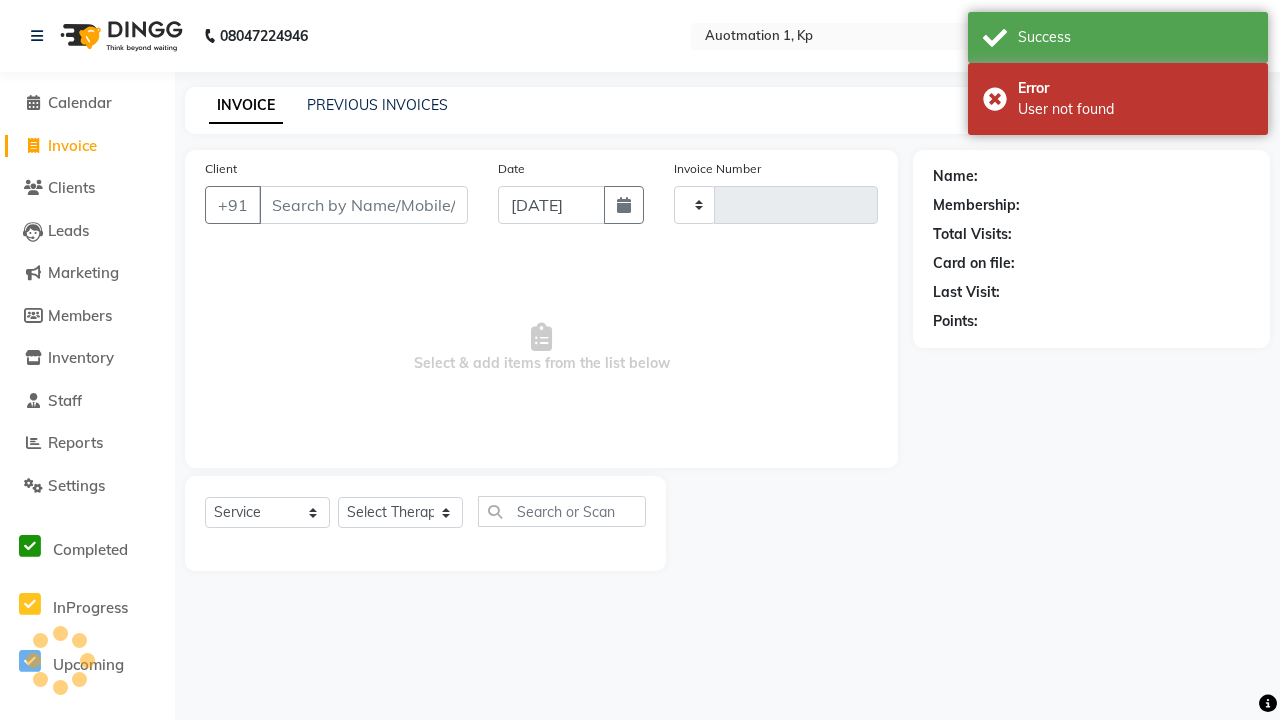 type on "2478" 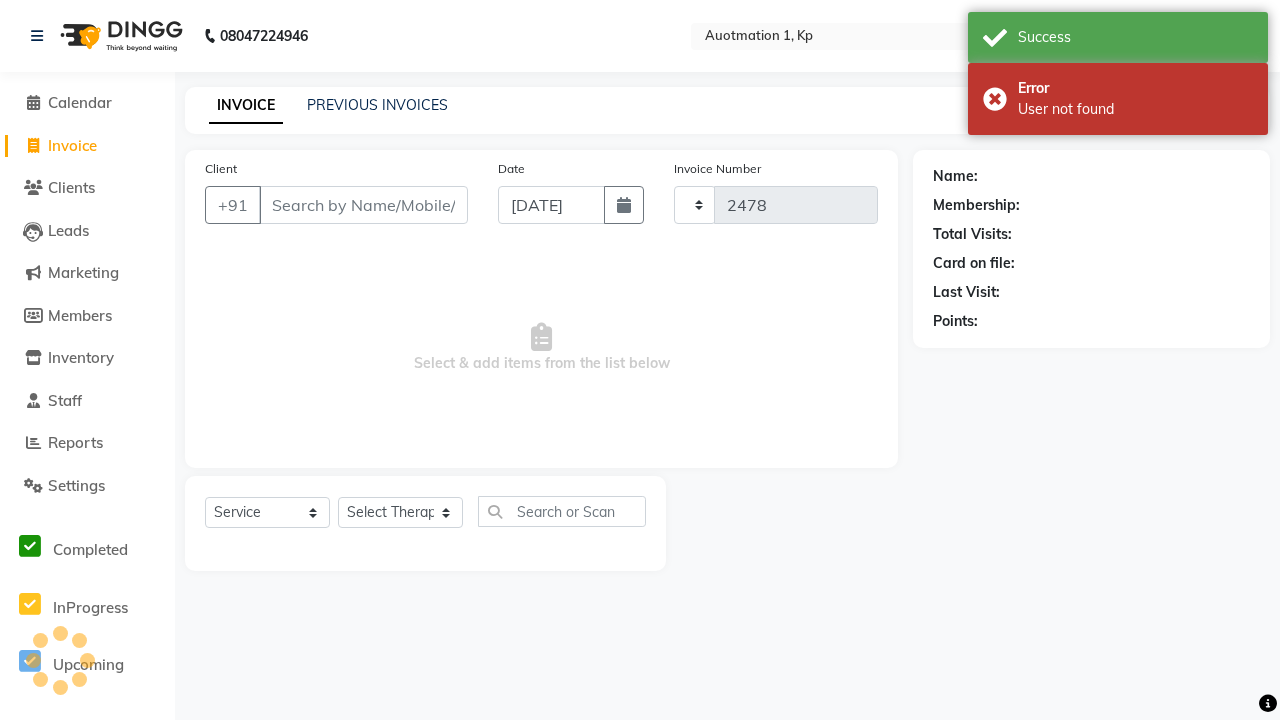 select on "150" 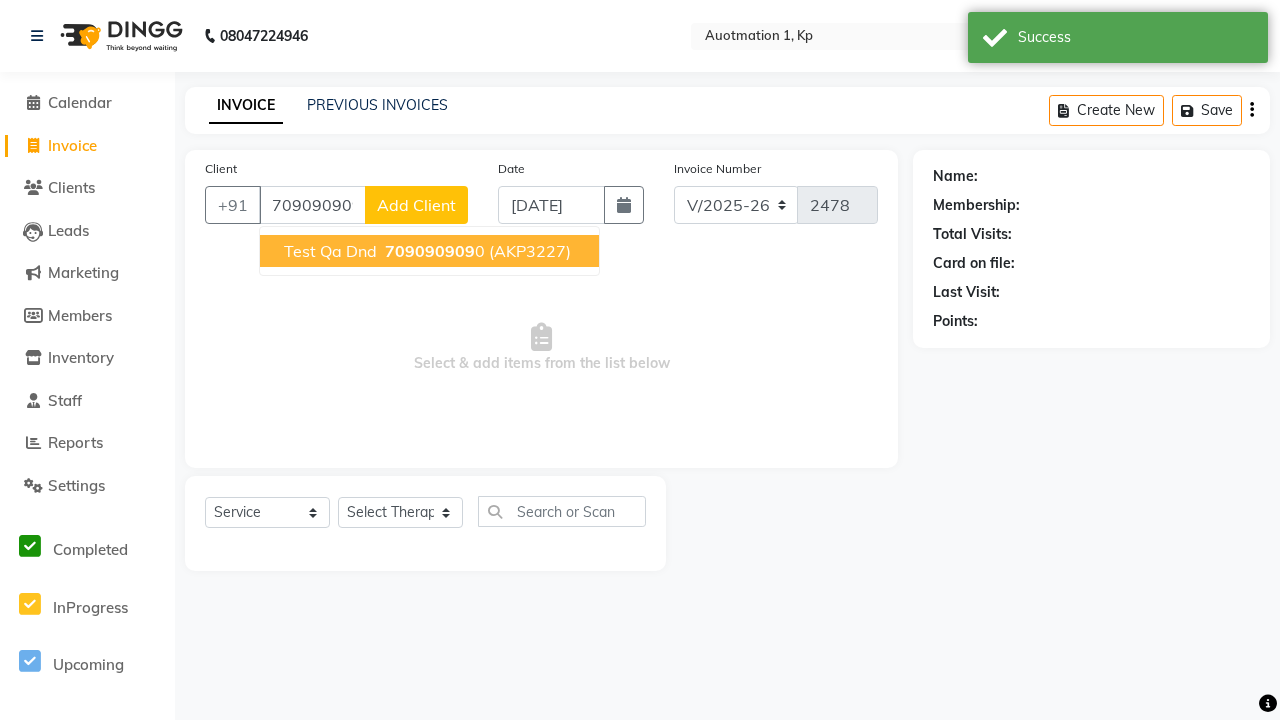 click on "709090909" at bounding box center (430, 251) 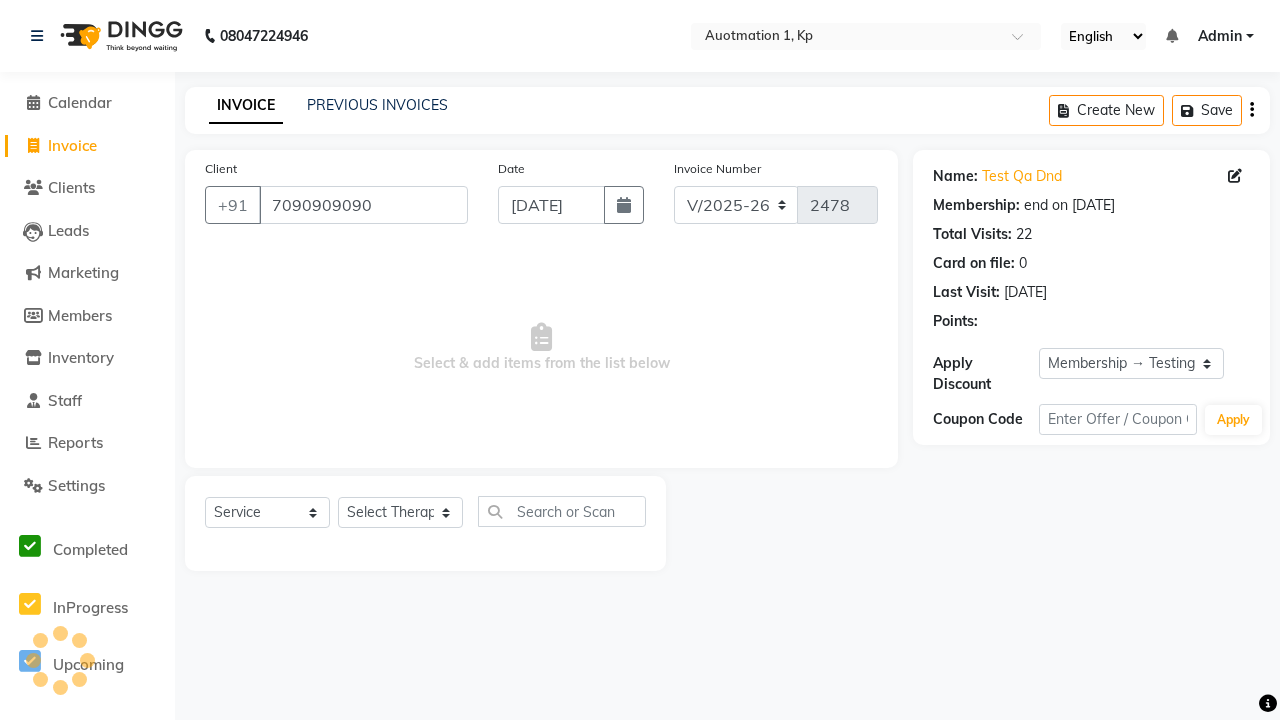 select on "0:" 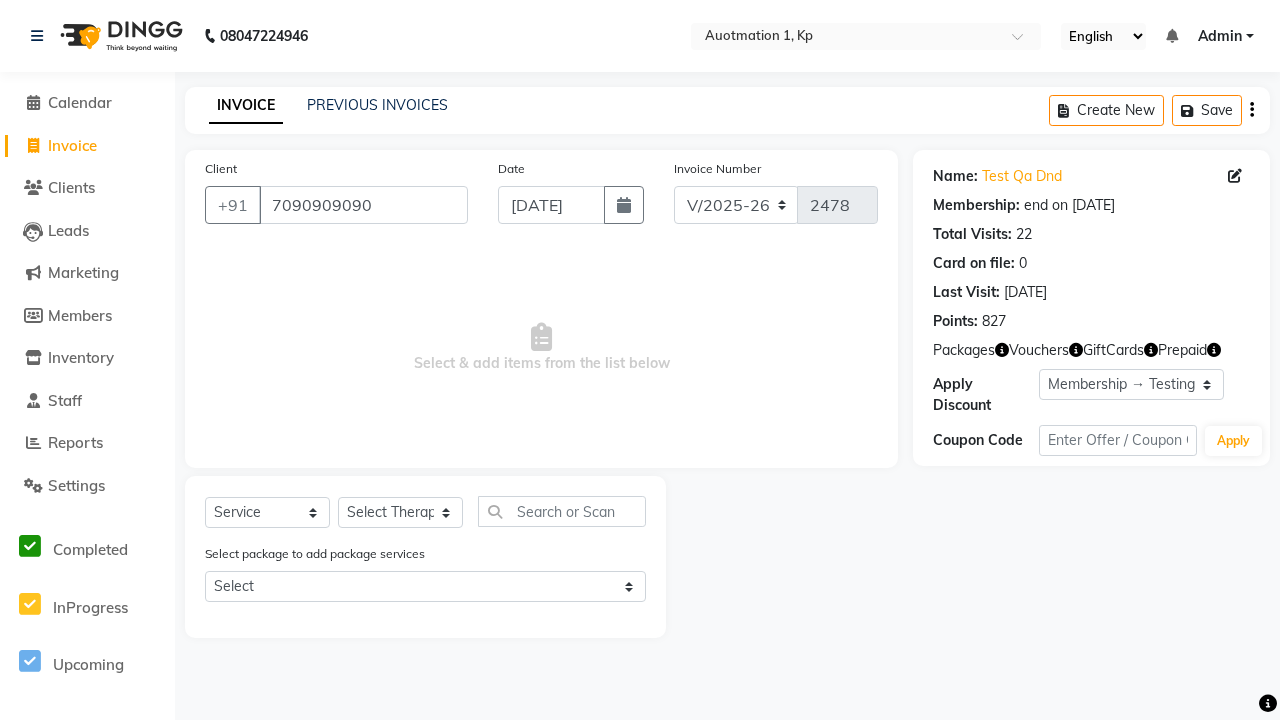 select on "5421" 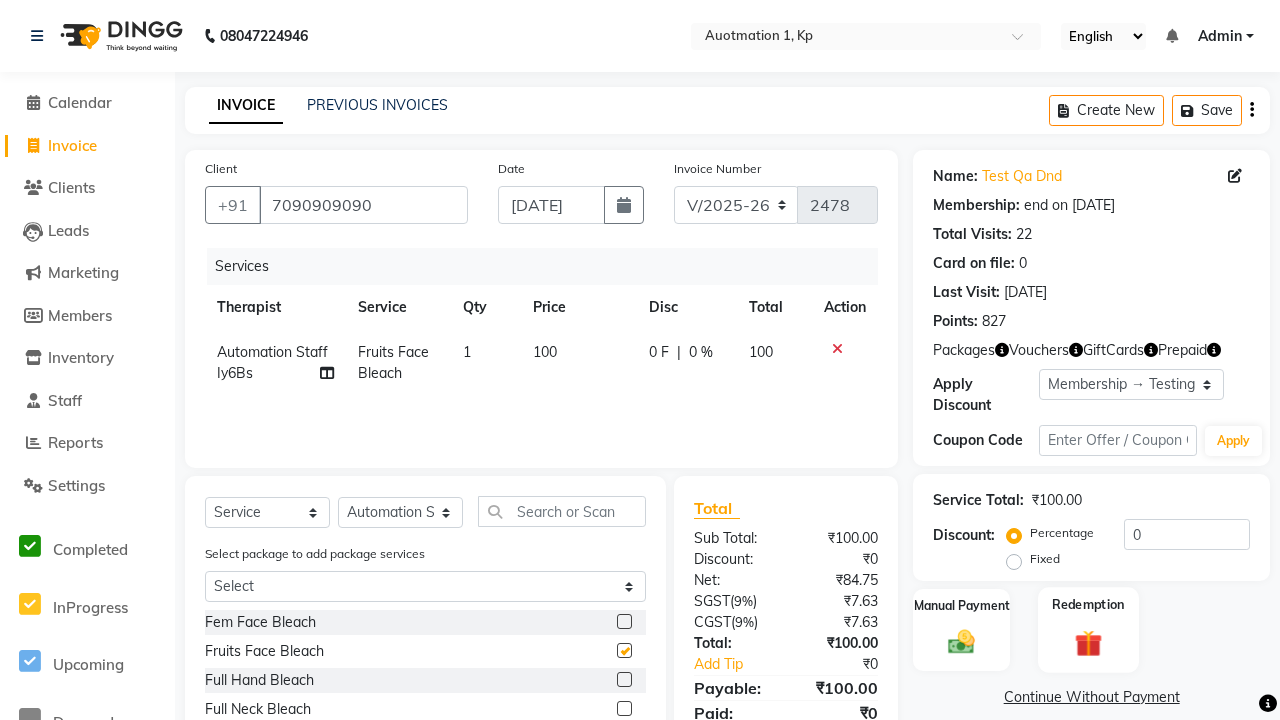 click 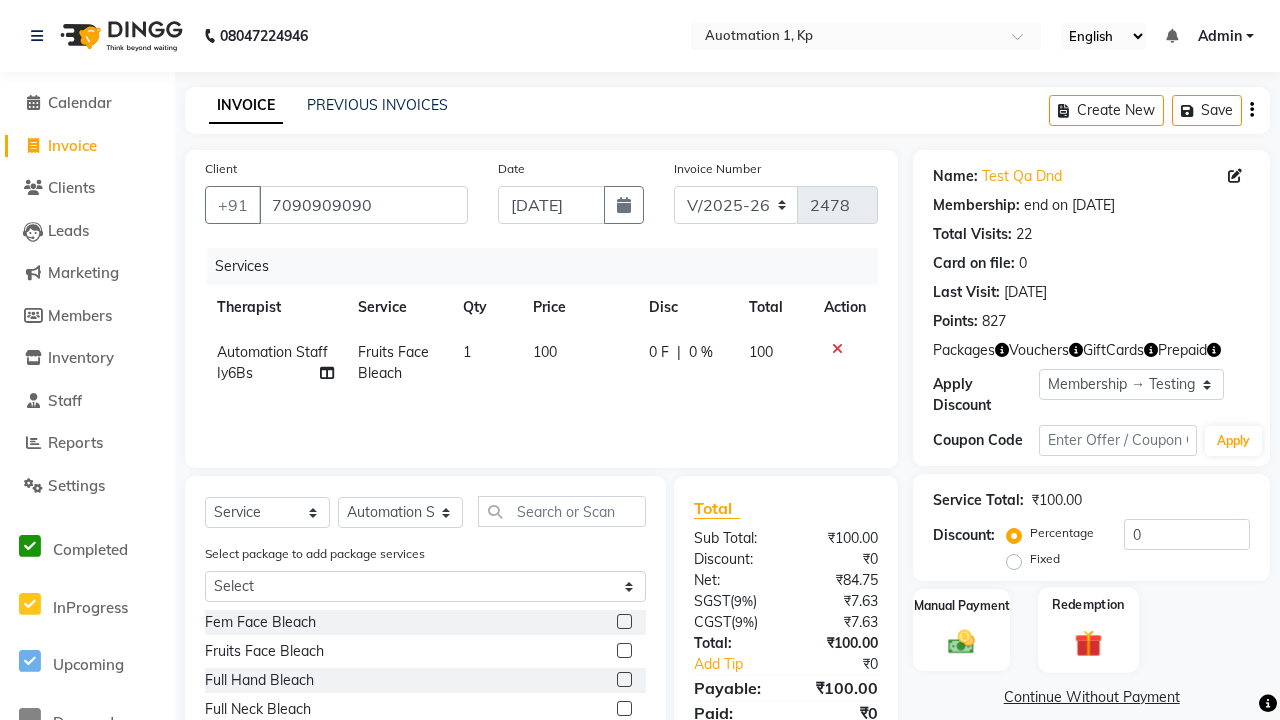 checkbox on "false" 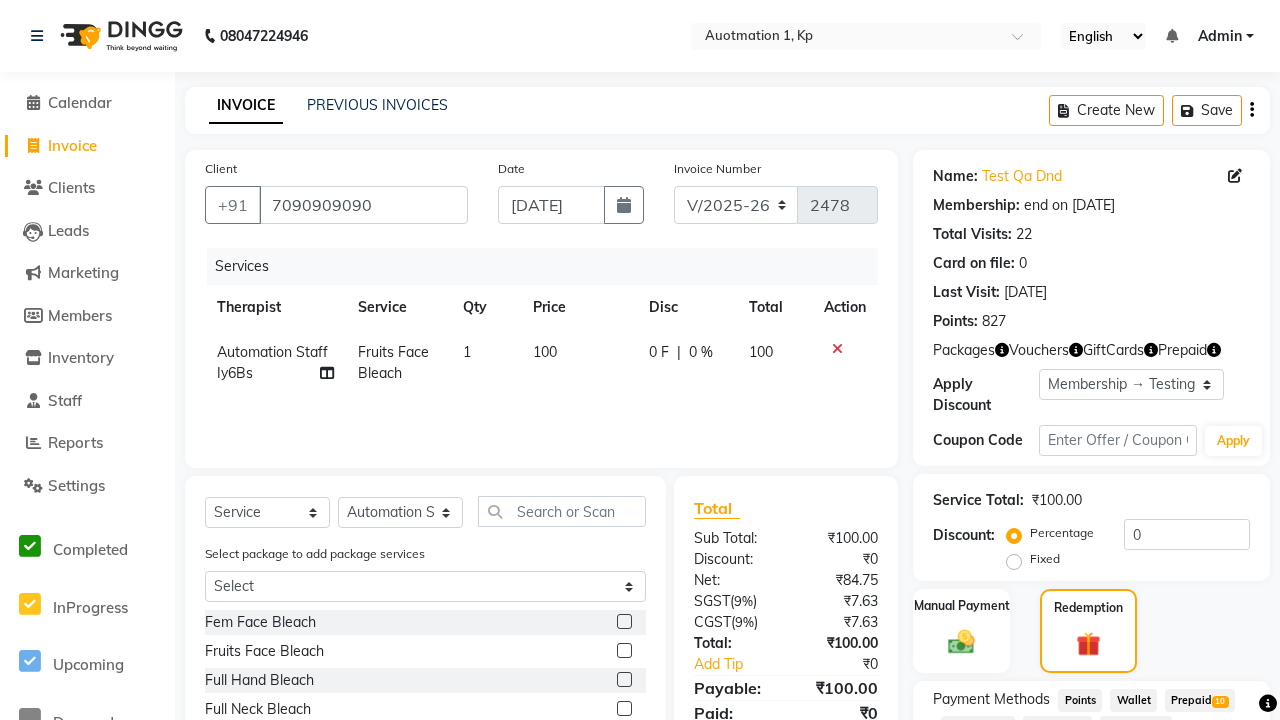 click on "Gift Card  9" 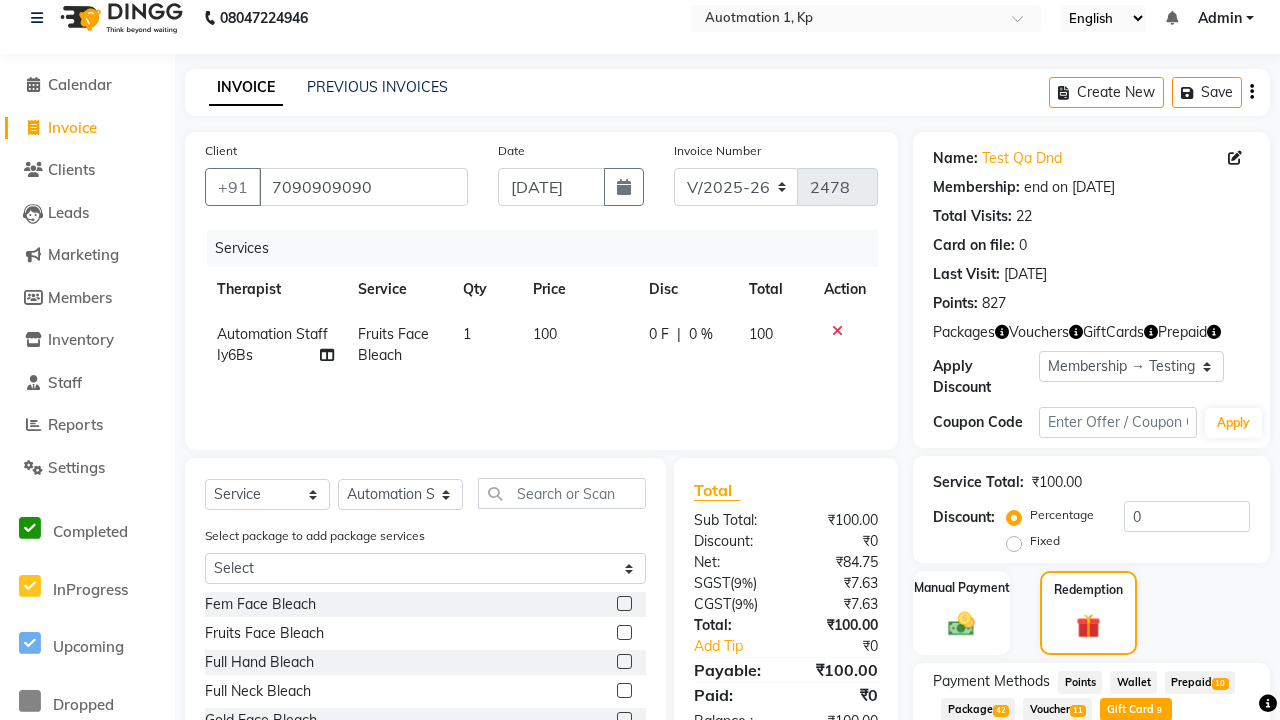 scroll, scrollTop: 54, scrollLeft: 0, axis: vertical 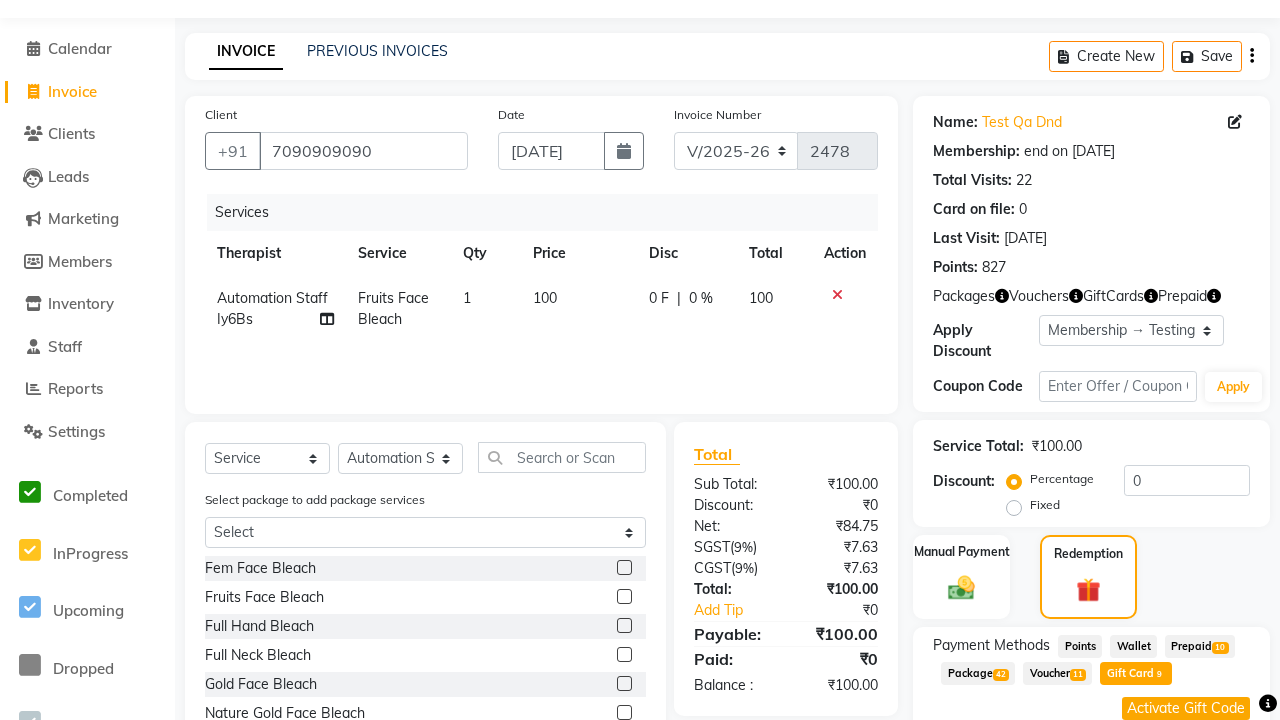 click on "Activate Gift Code" 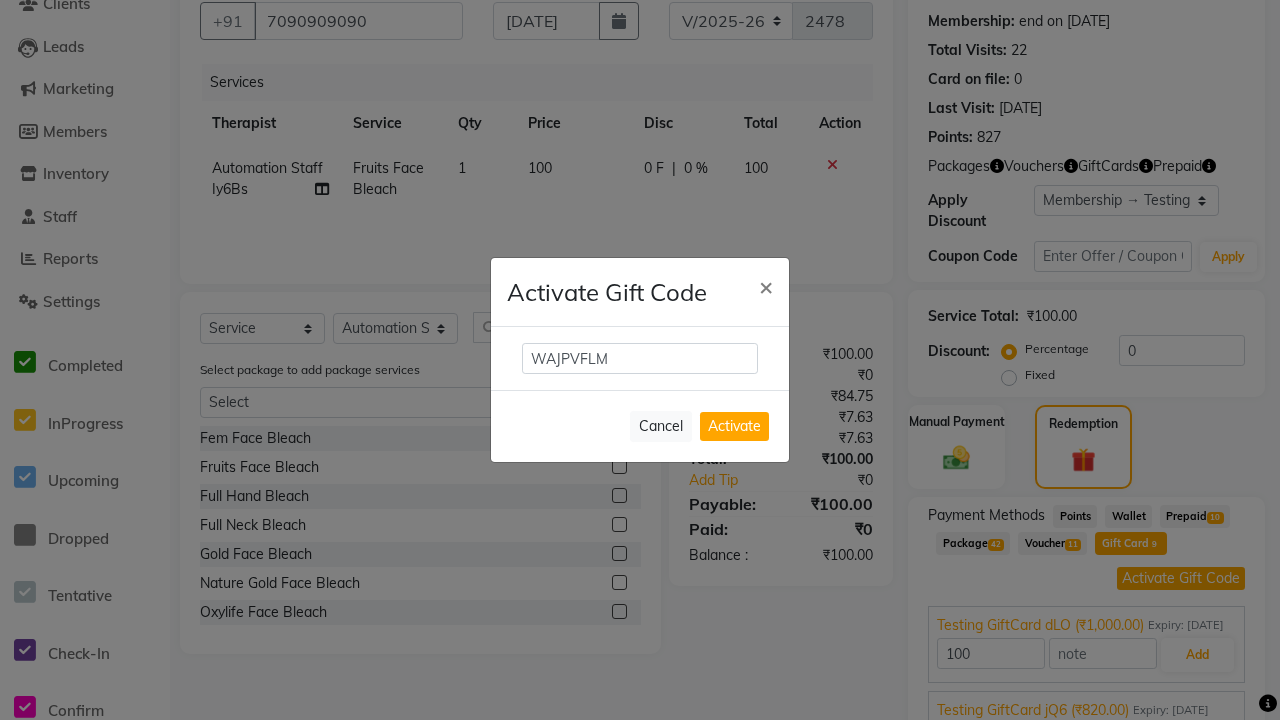 scroll, scrollTop: 371, scrollLeft: 0, axis: vertical 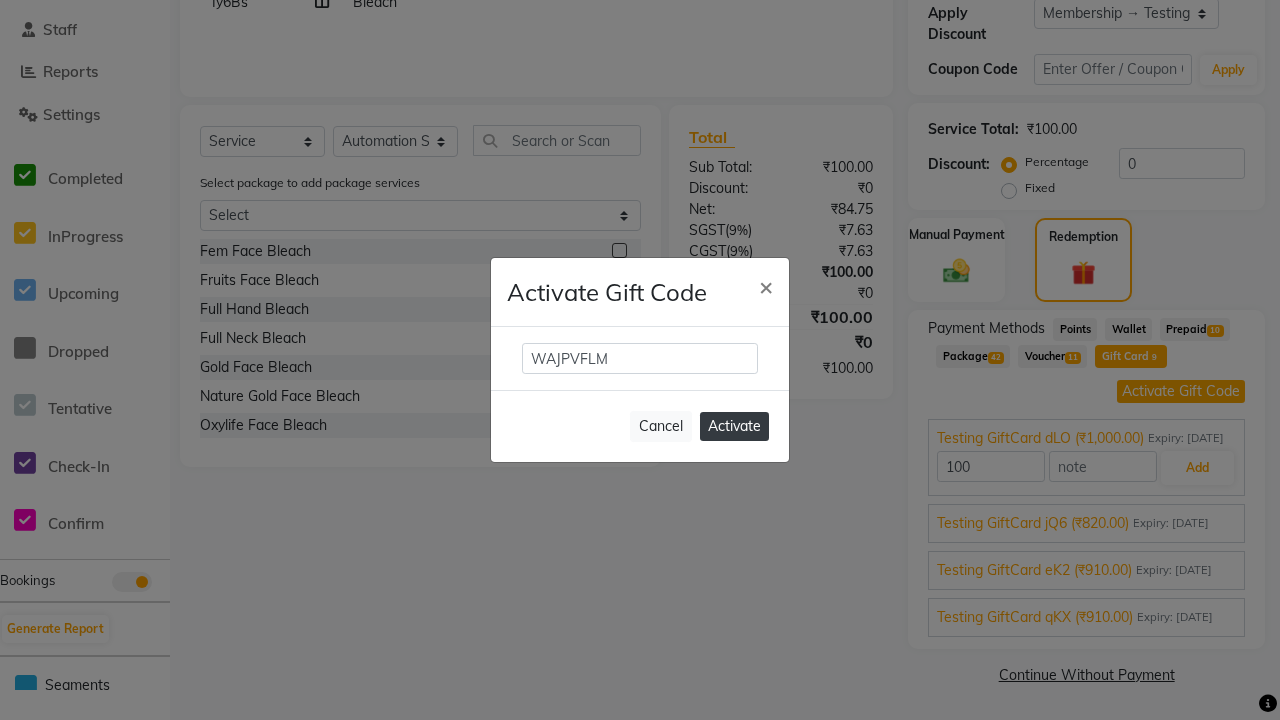type on "WAJPVFLM" 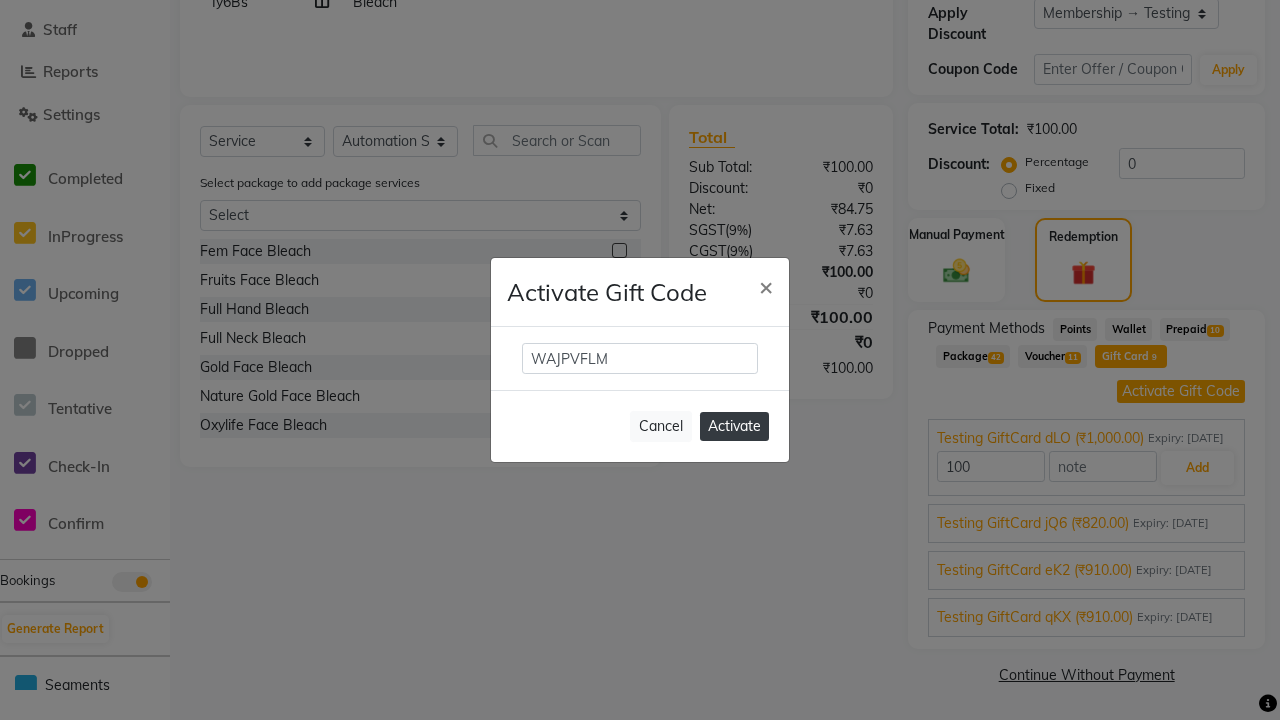 click on "Activate" 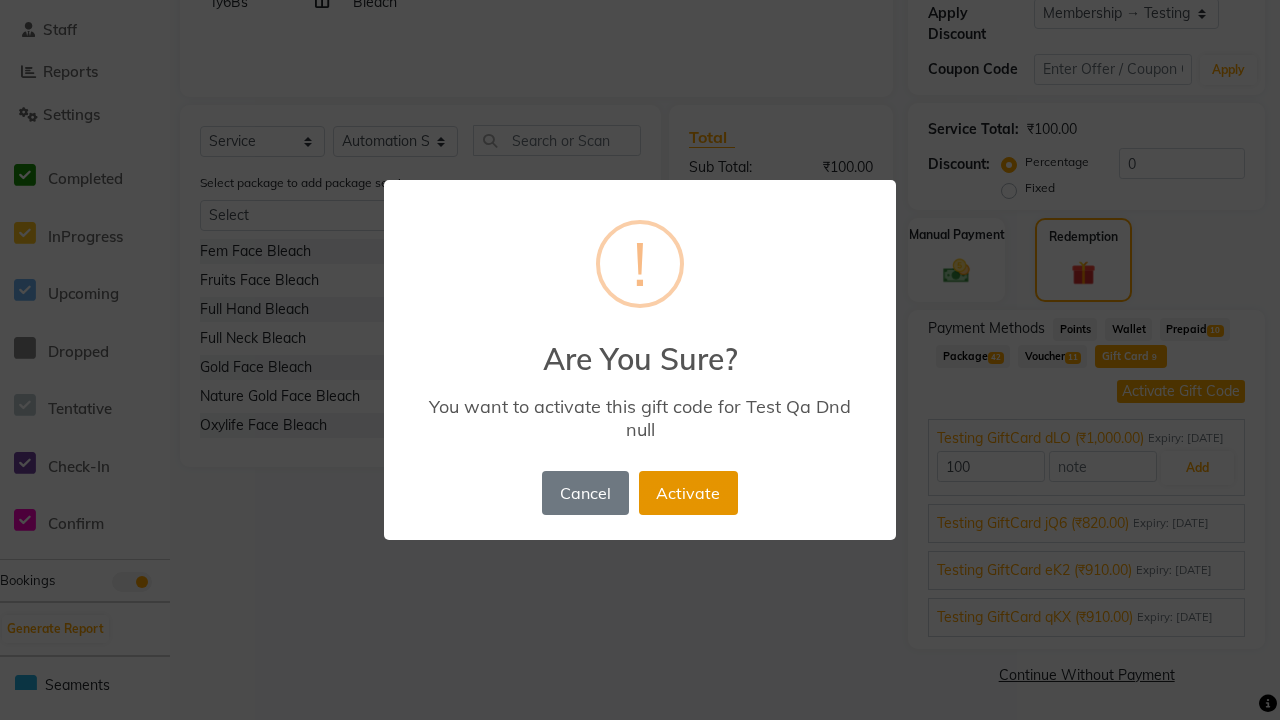 click on "Activate" at bounding box center [688, 493] 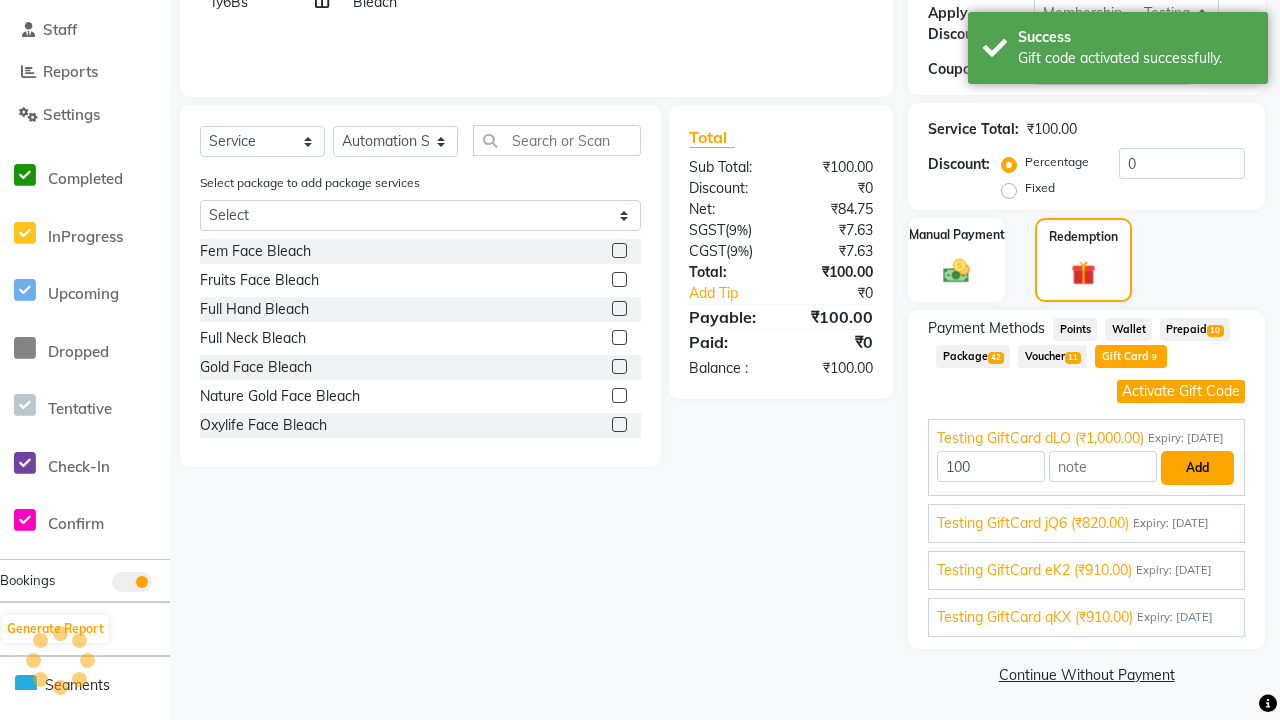 click on "Add" at bounding box center [1197, 468] 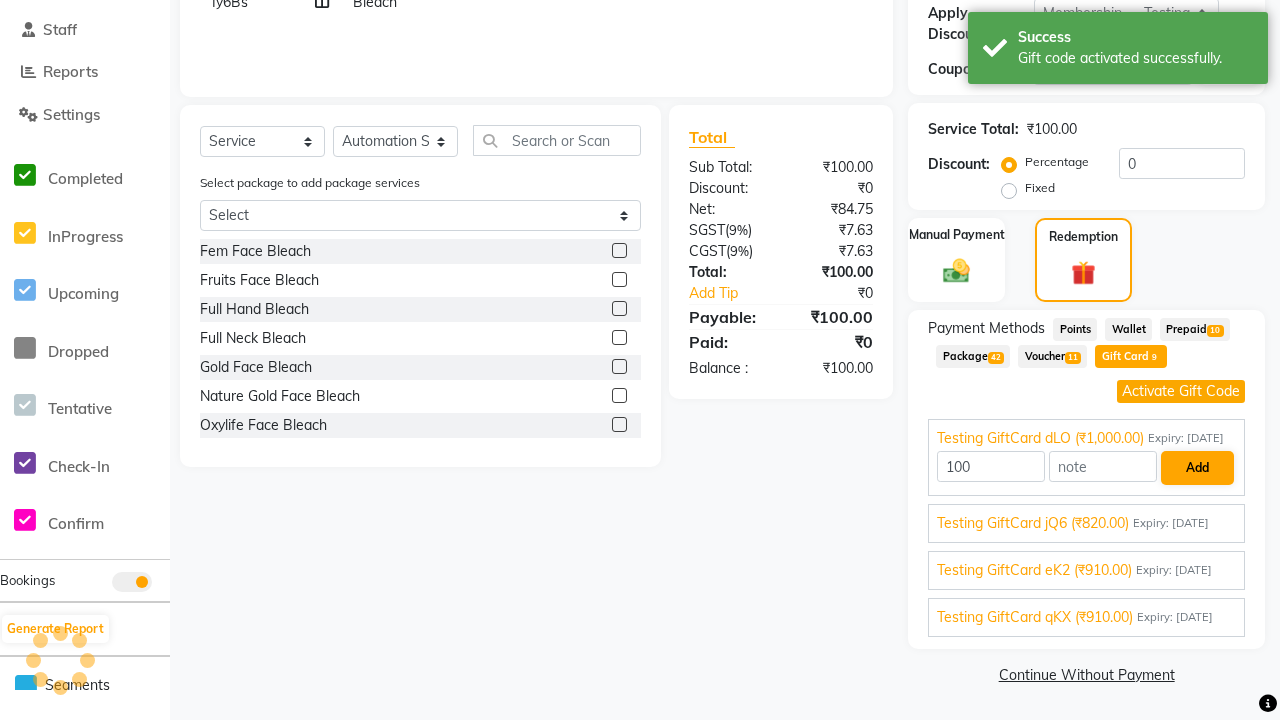 scroll, scrollTop: 265, scrollLeft: 0, axis: vertical 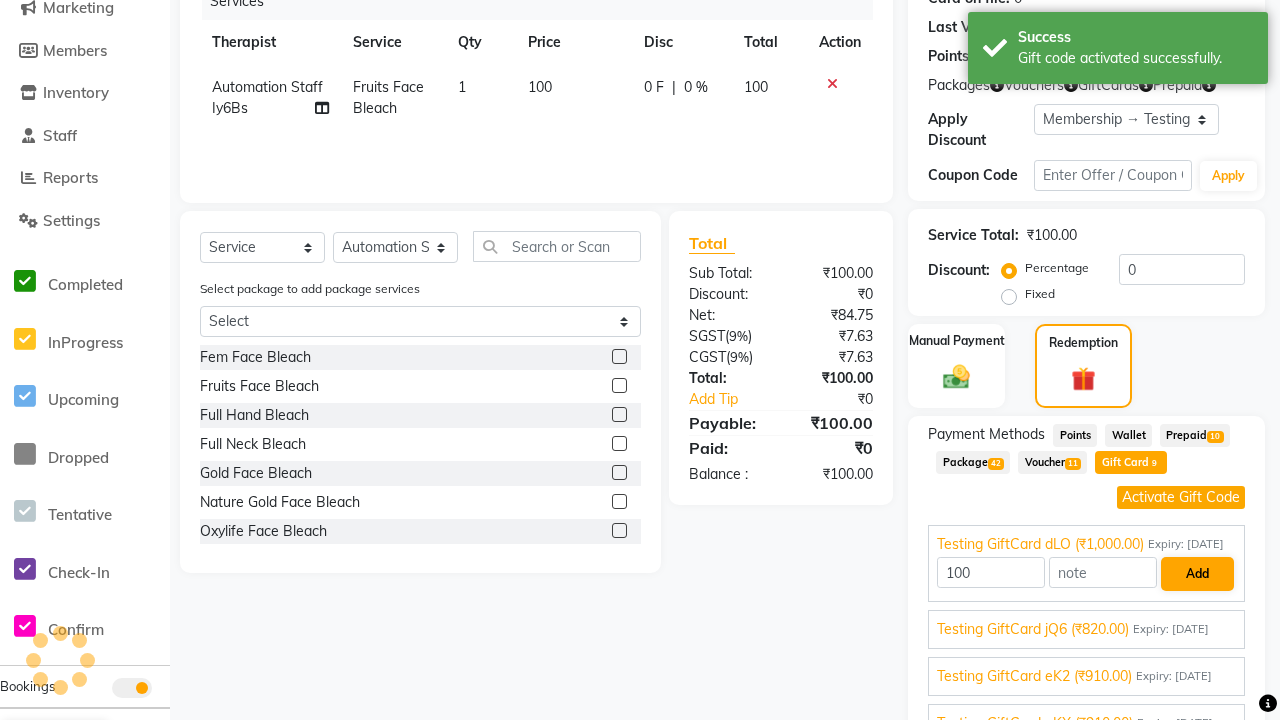 type on "10" 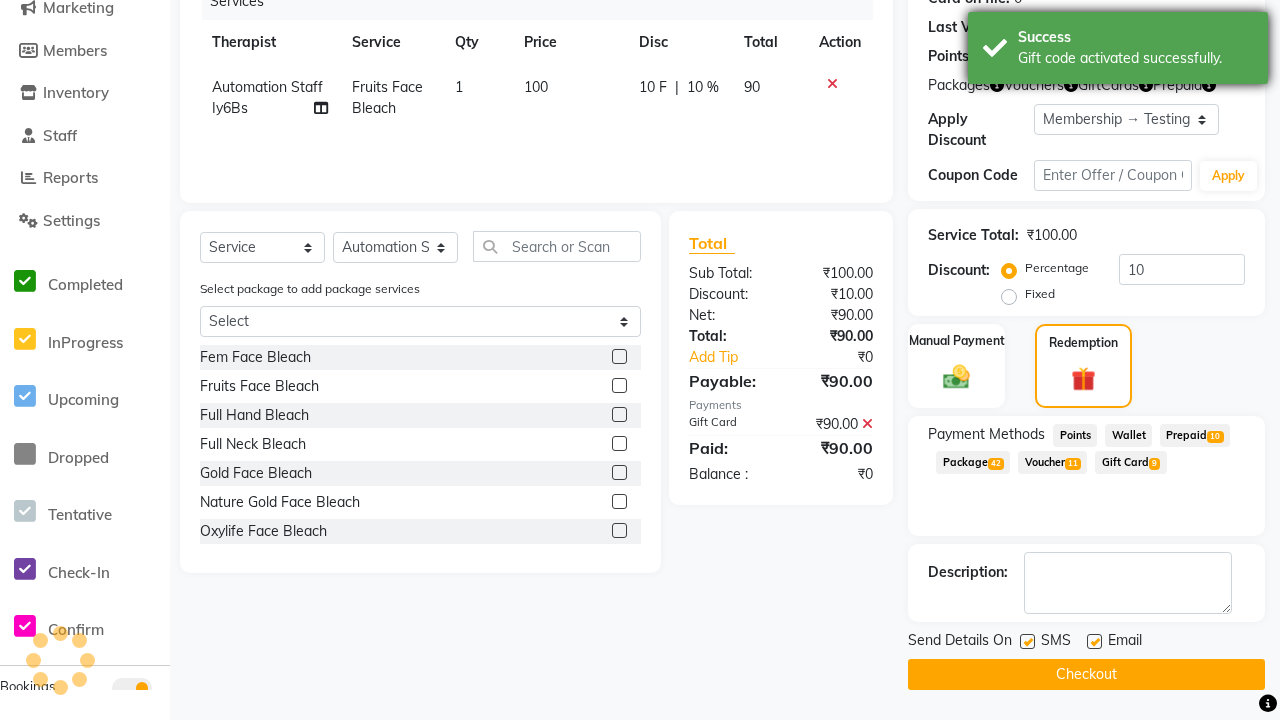 click on "Gift code activated successfully." at bounding box center (1135, 58) 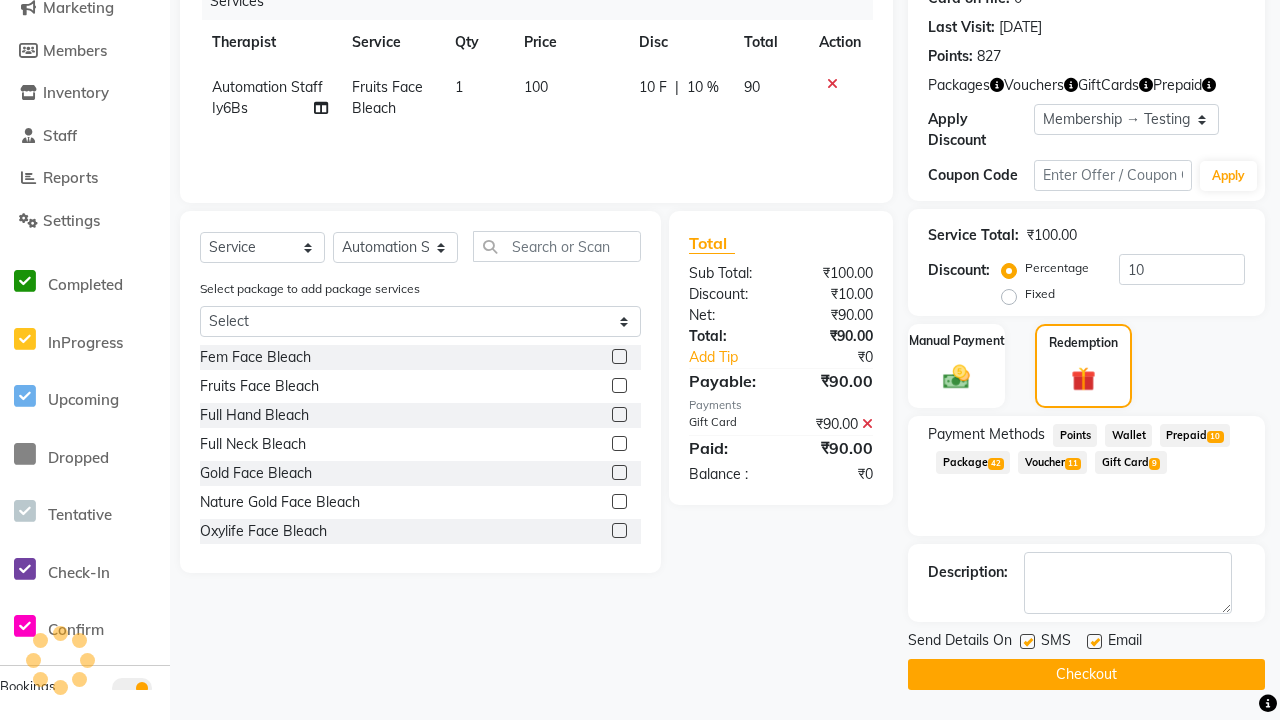 select on "0:" 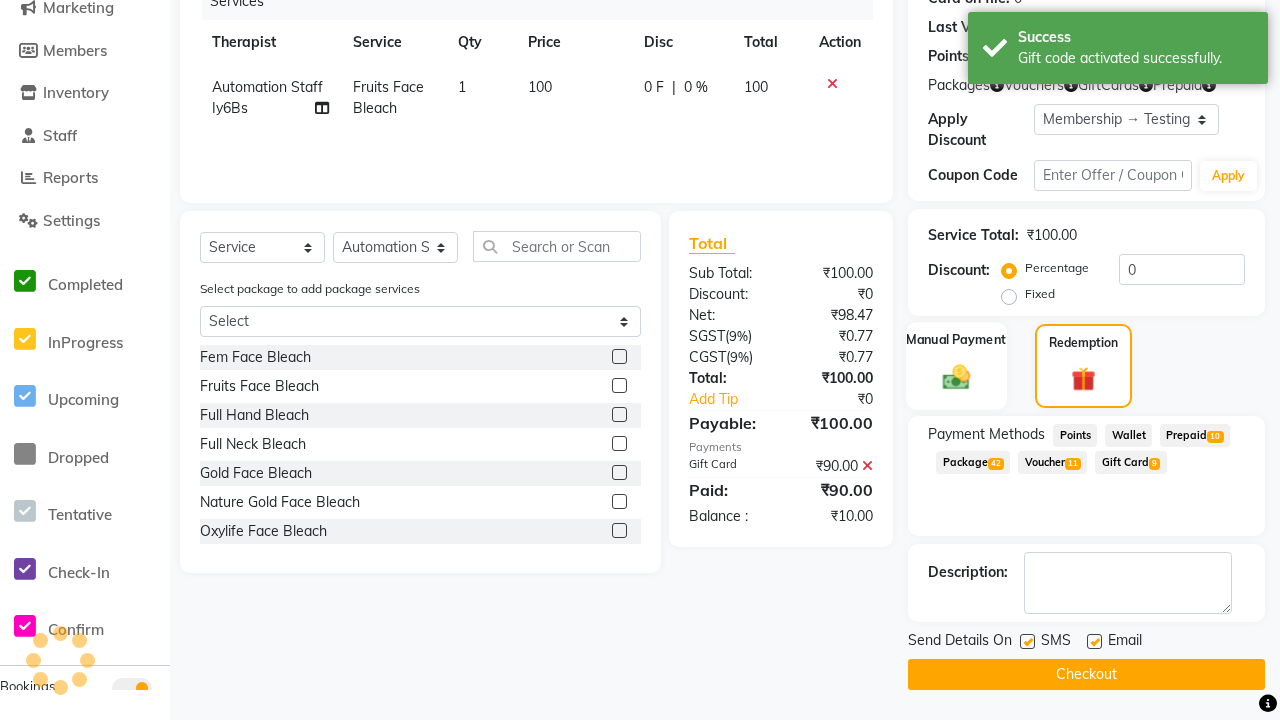 click 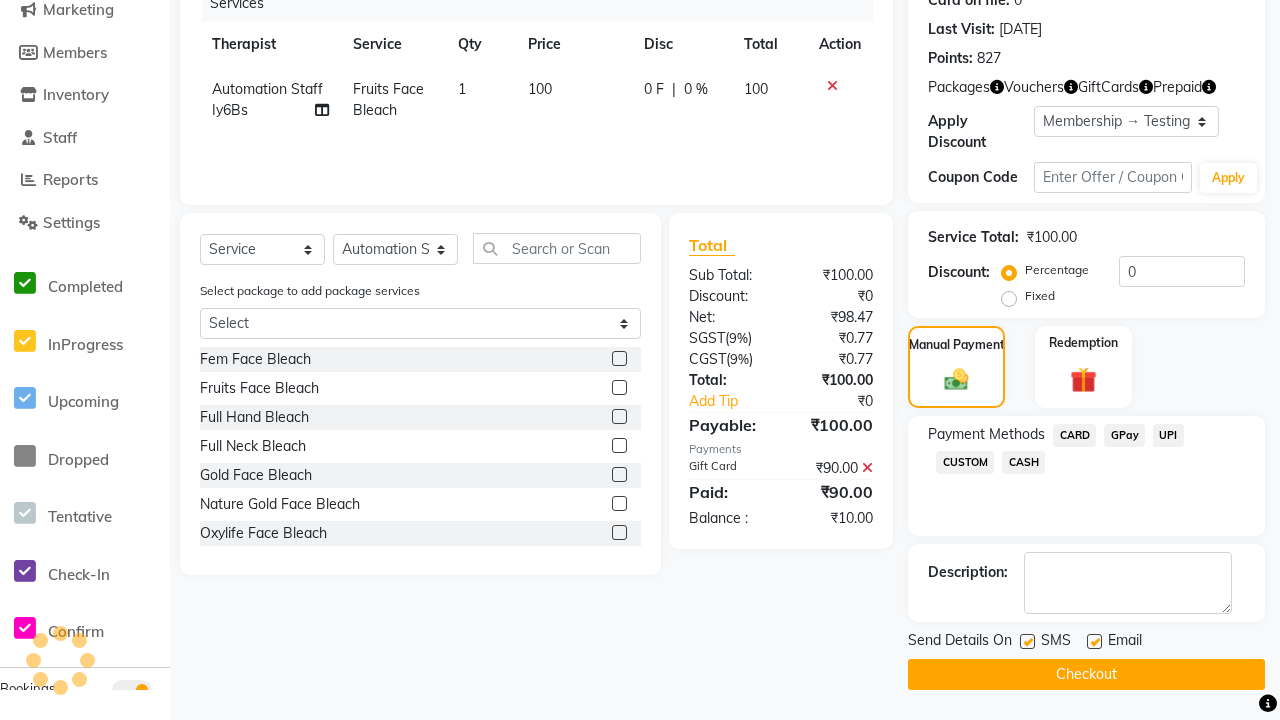 click on "CARD" 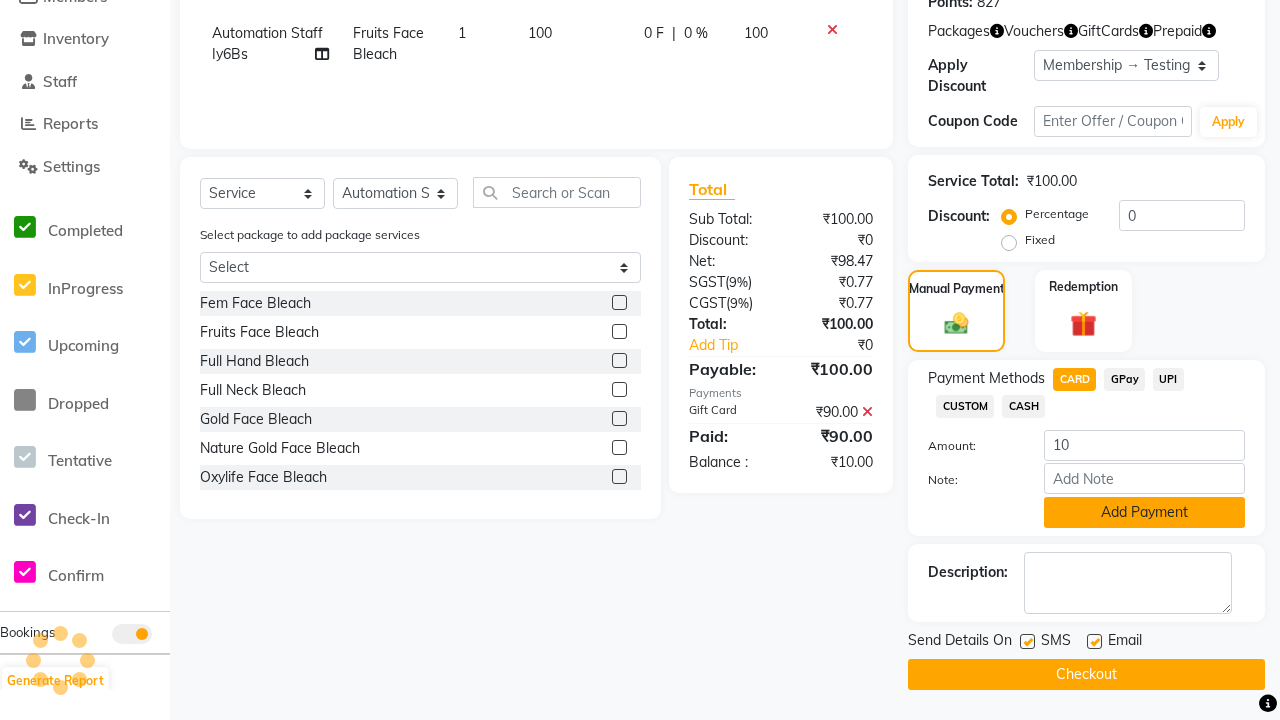 click on "Add Payment" 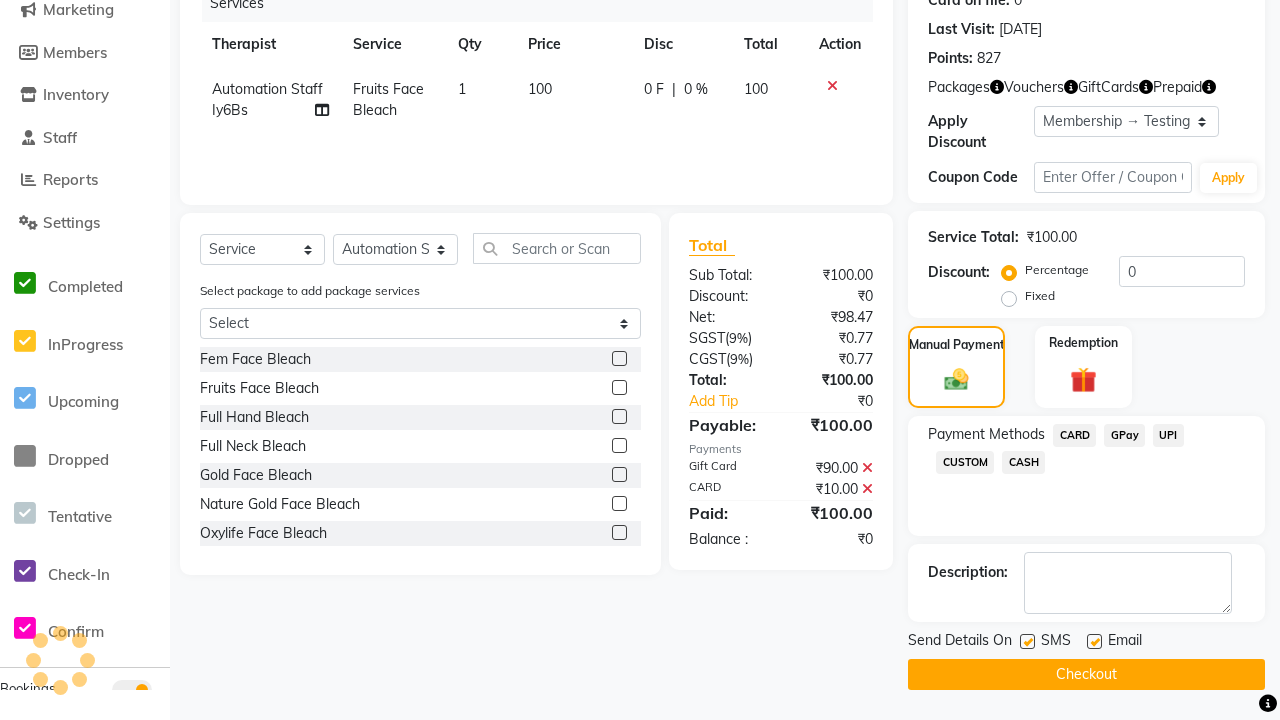 click 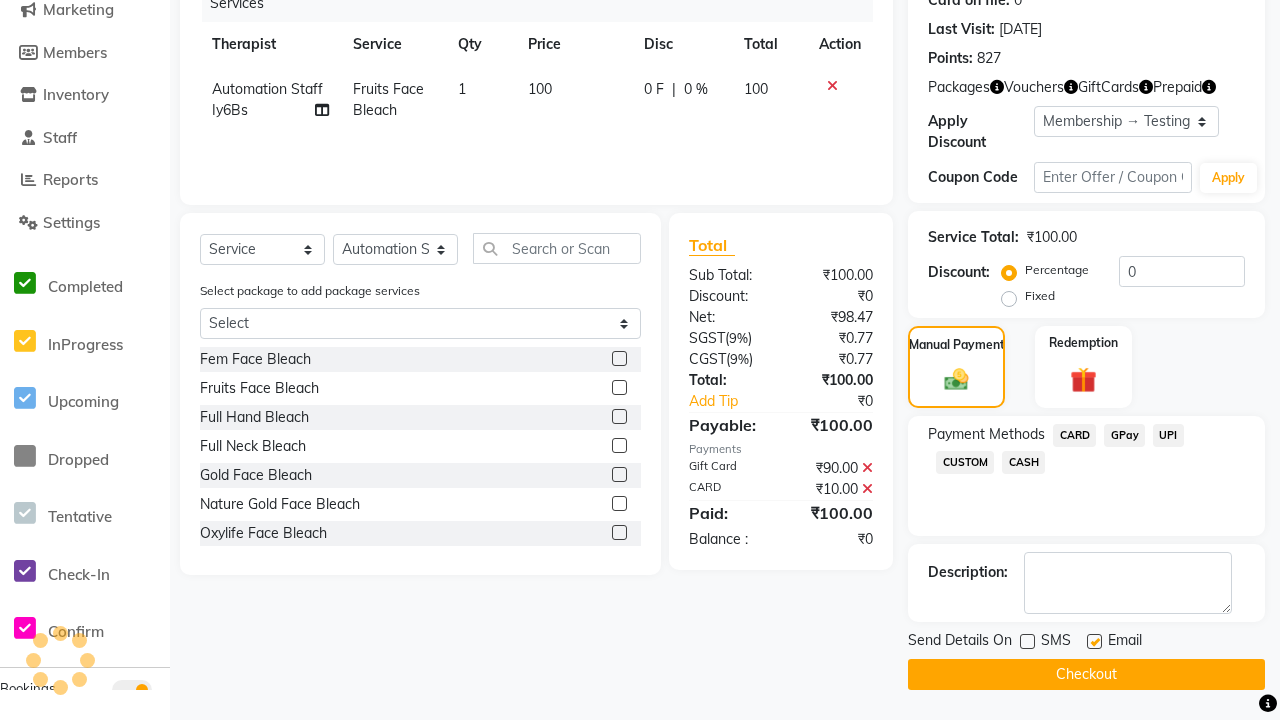 click 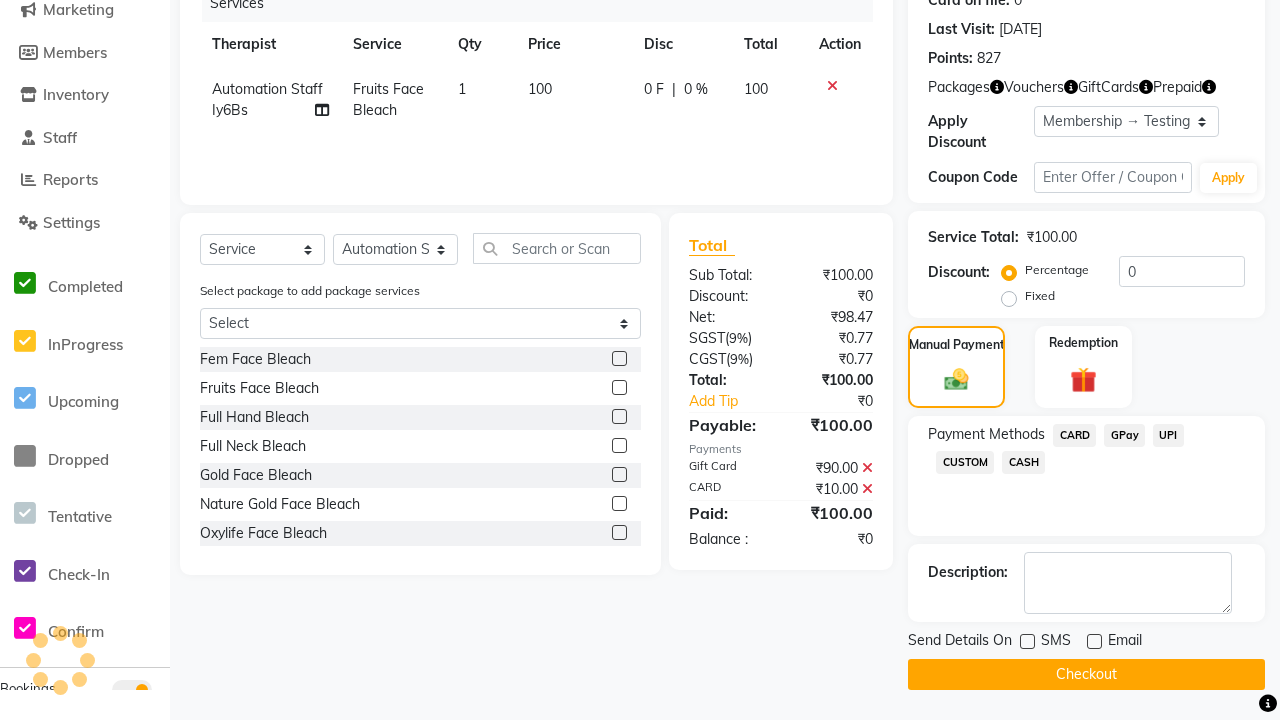 click on "Checkout" 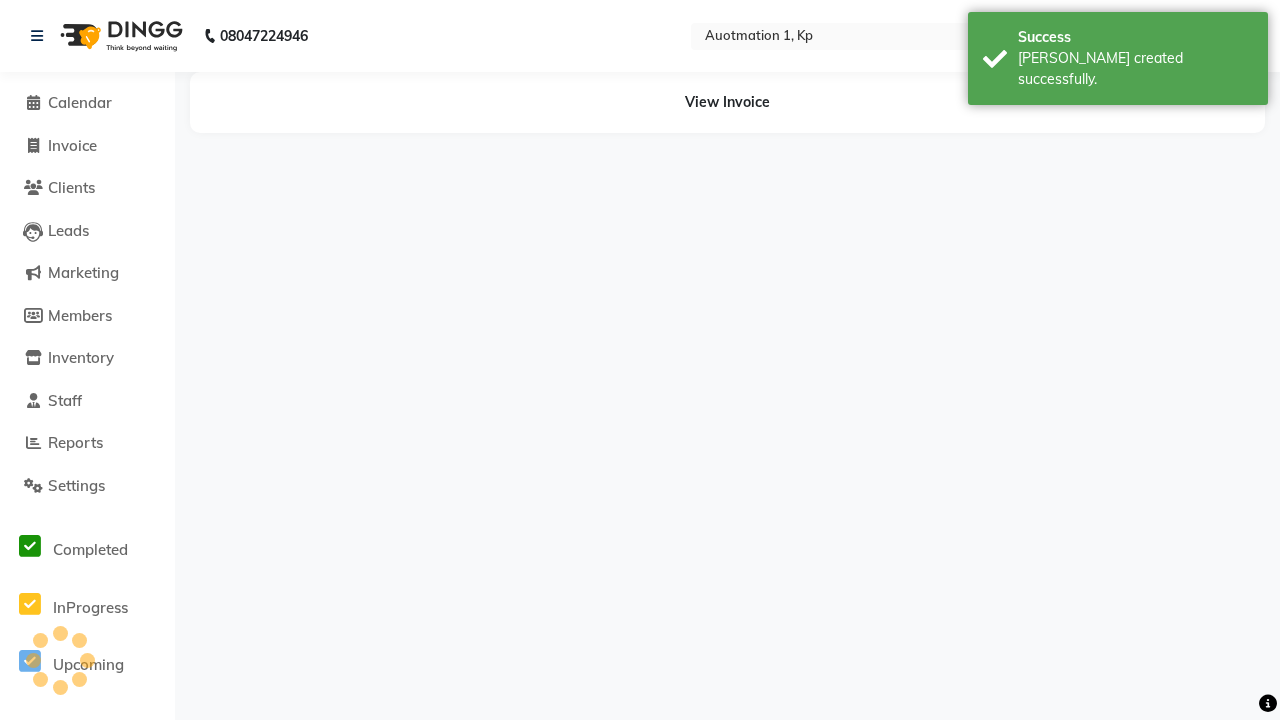 scroll, scrollTop: 0, scrollLeft: 0, axis: both 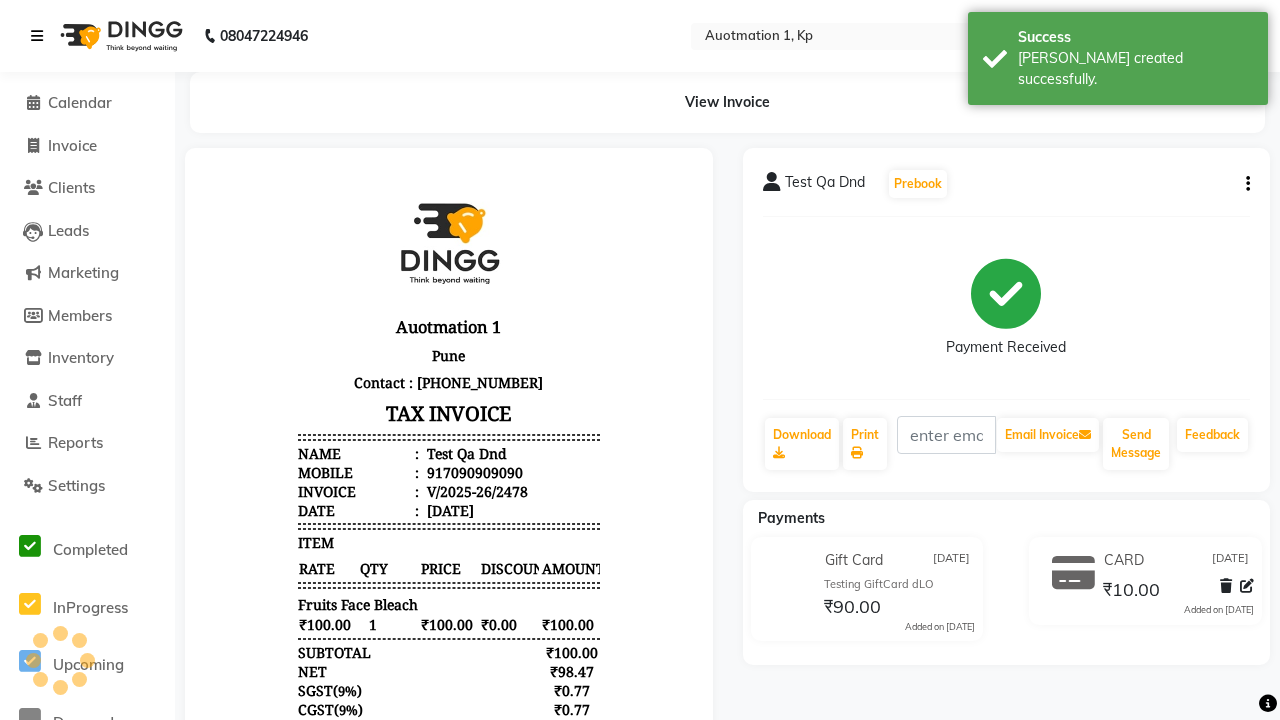 click on "[PERSON_NAME] created successfully." at bounding box center [1135, 69] 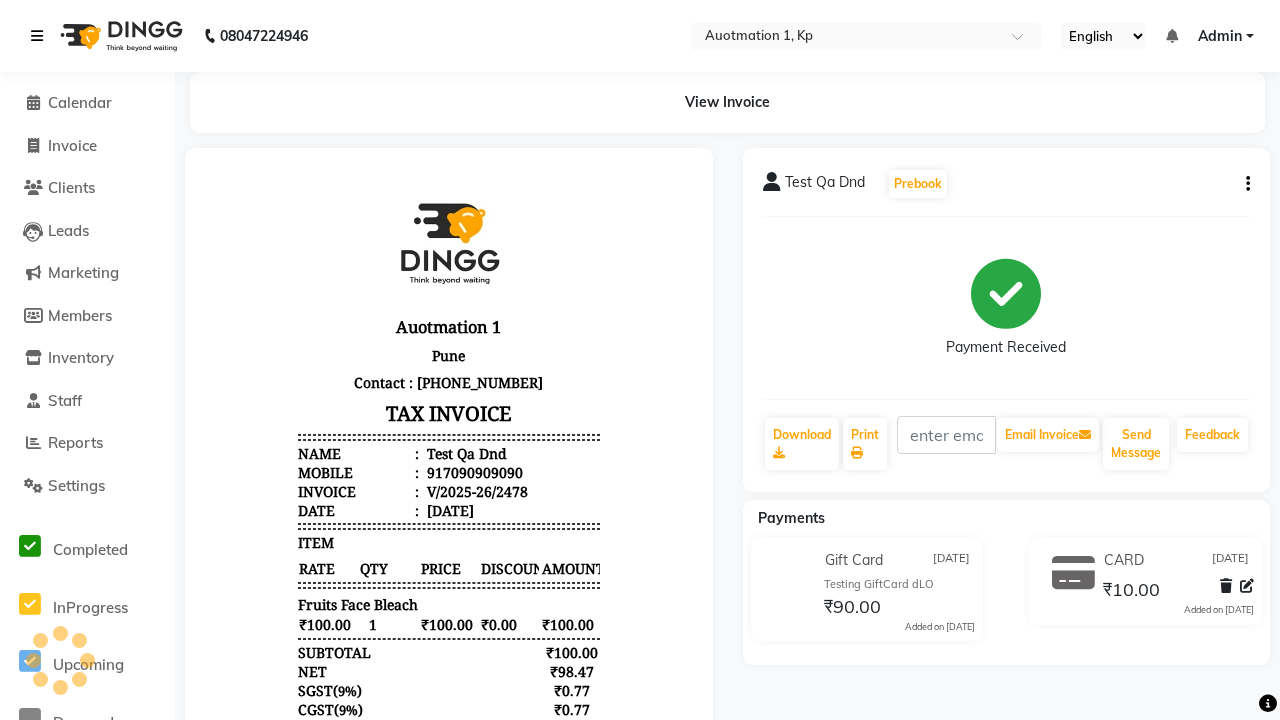 click at bounding box center (37, 36) 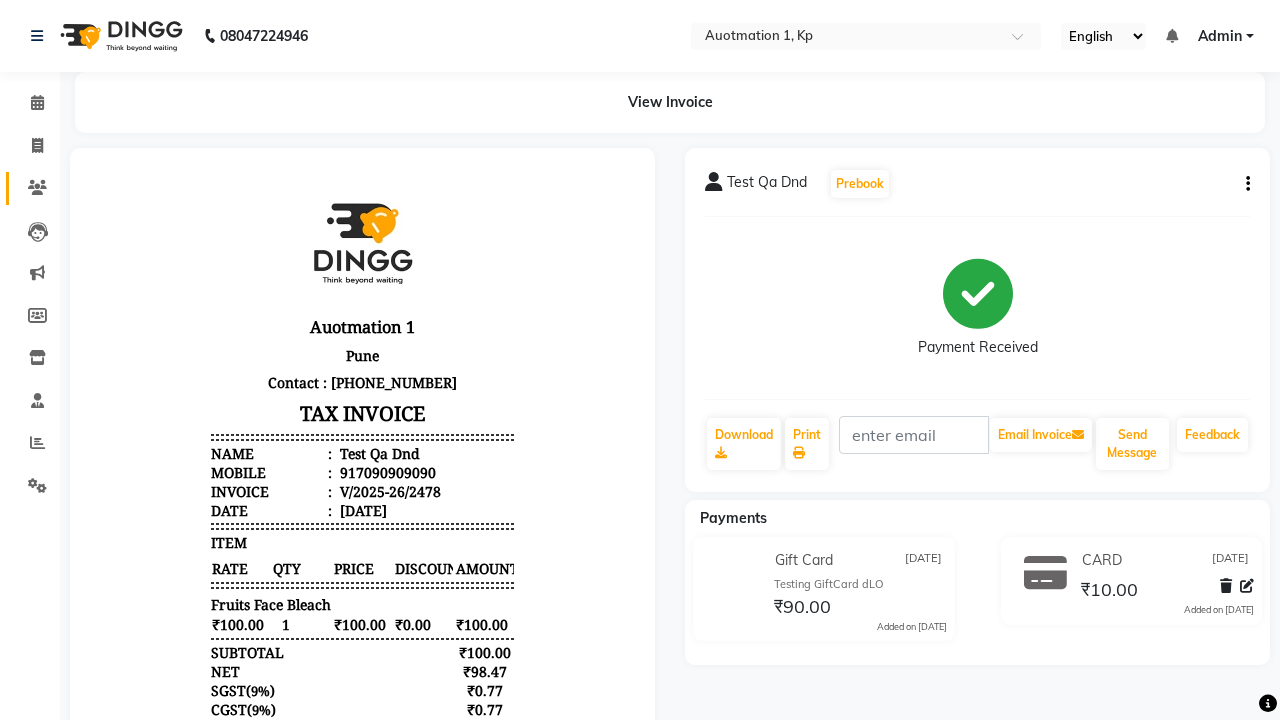 click 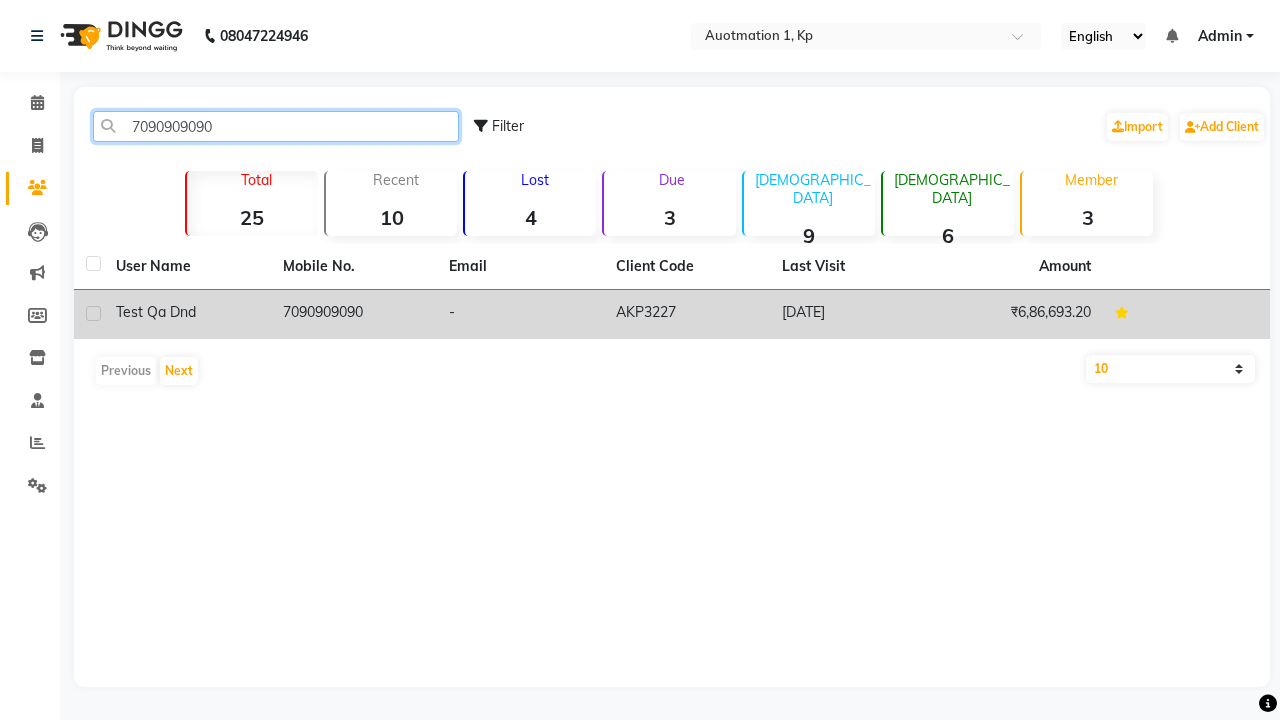 type on "7090909090" 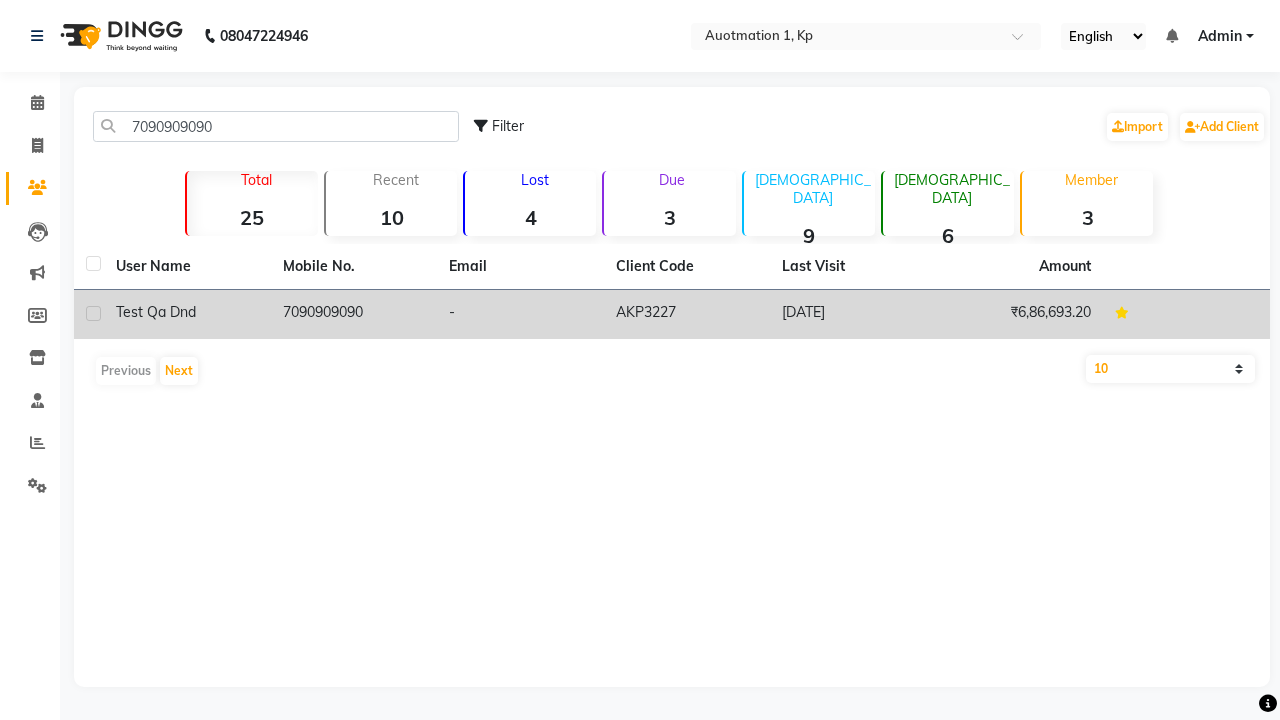 click on "7090909090" 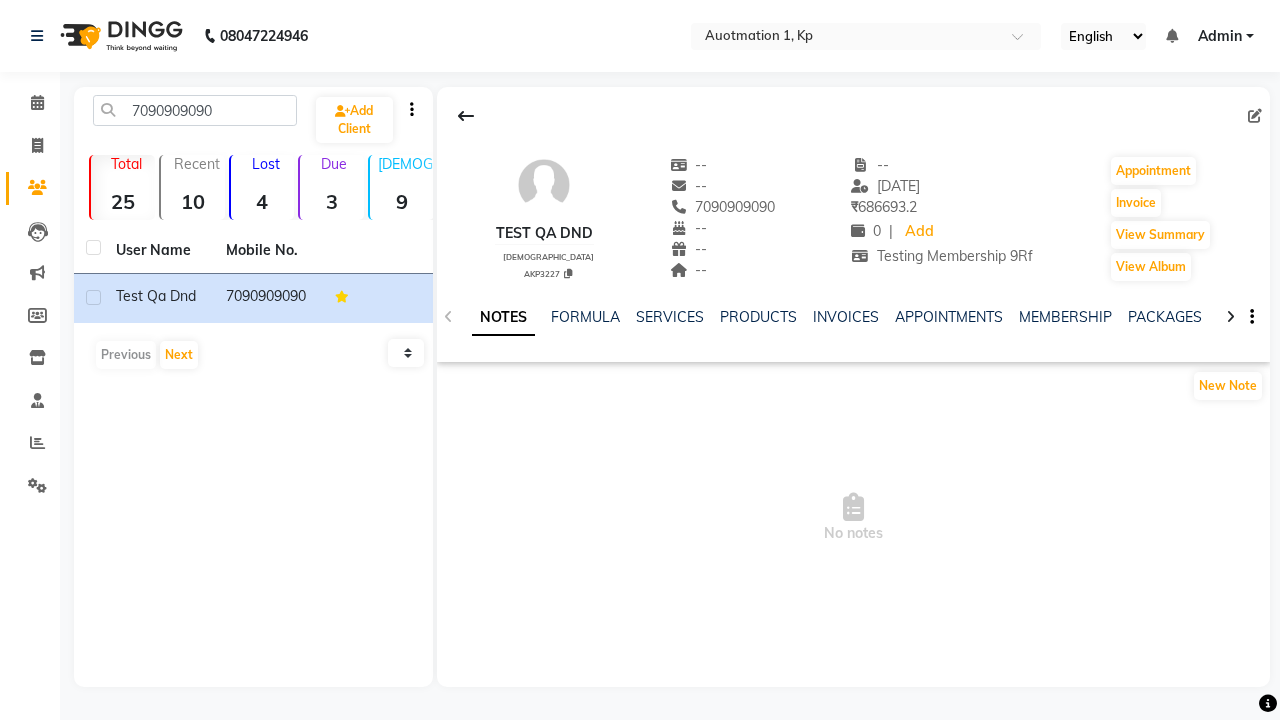 click on "GIFTCARDS" 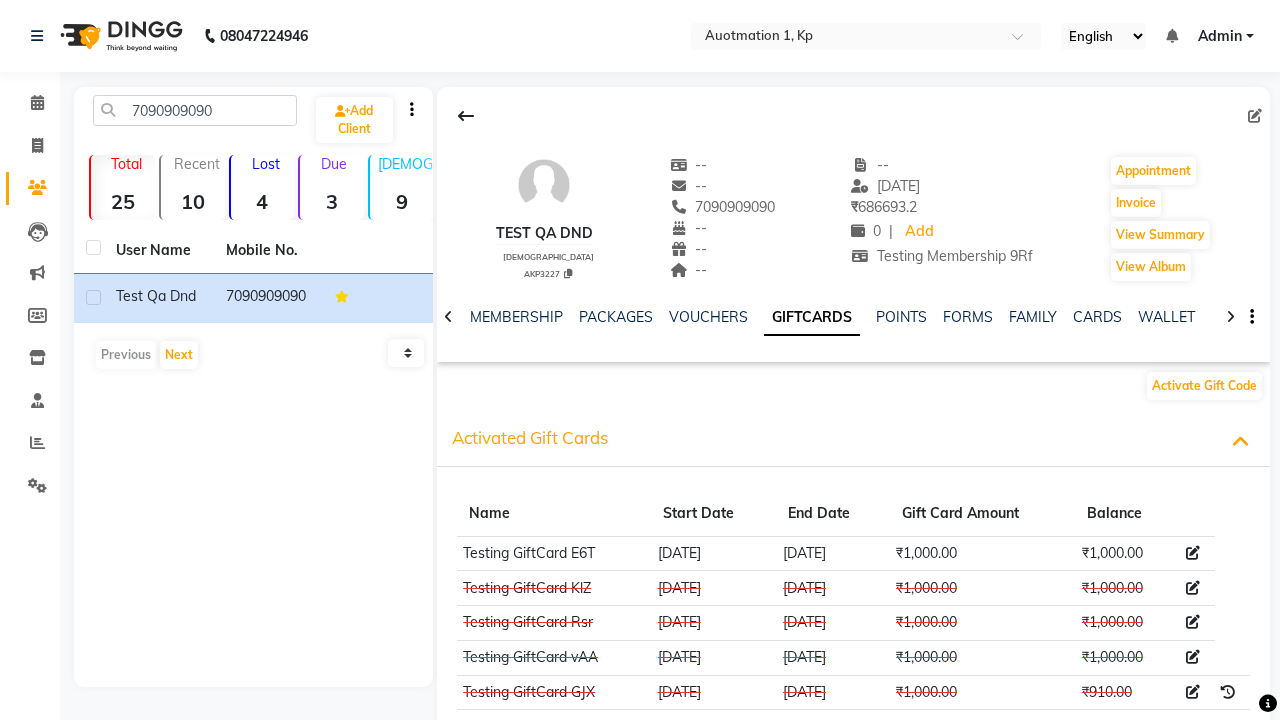 click at bounding box center (1193, 553) 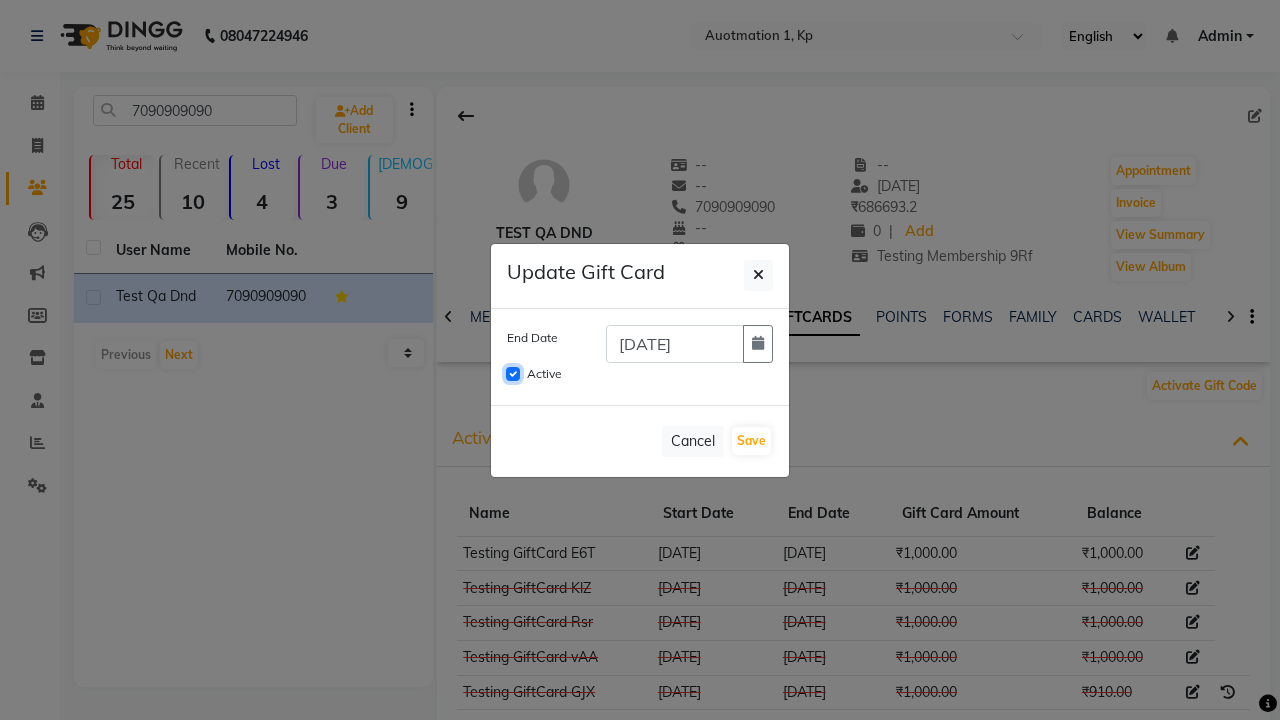 click on "Active" at bounding box center (513, 374) 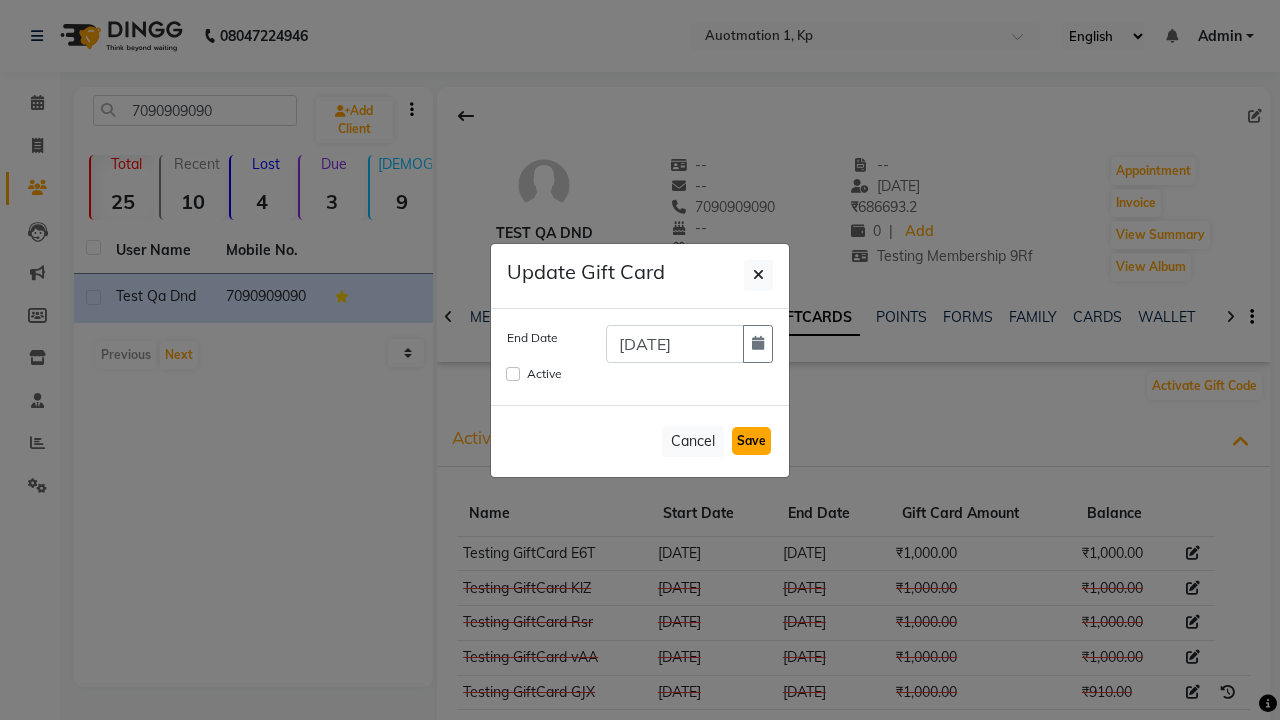 click on "Save" 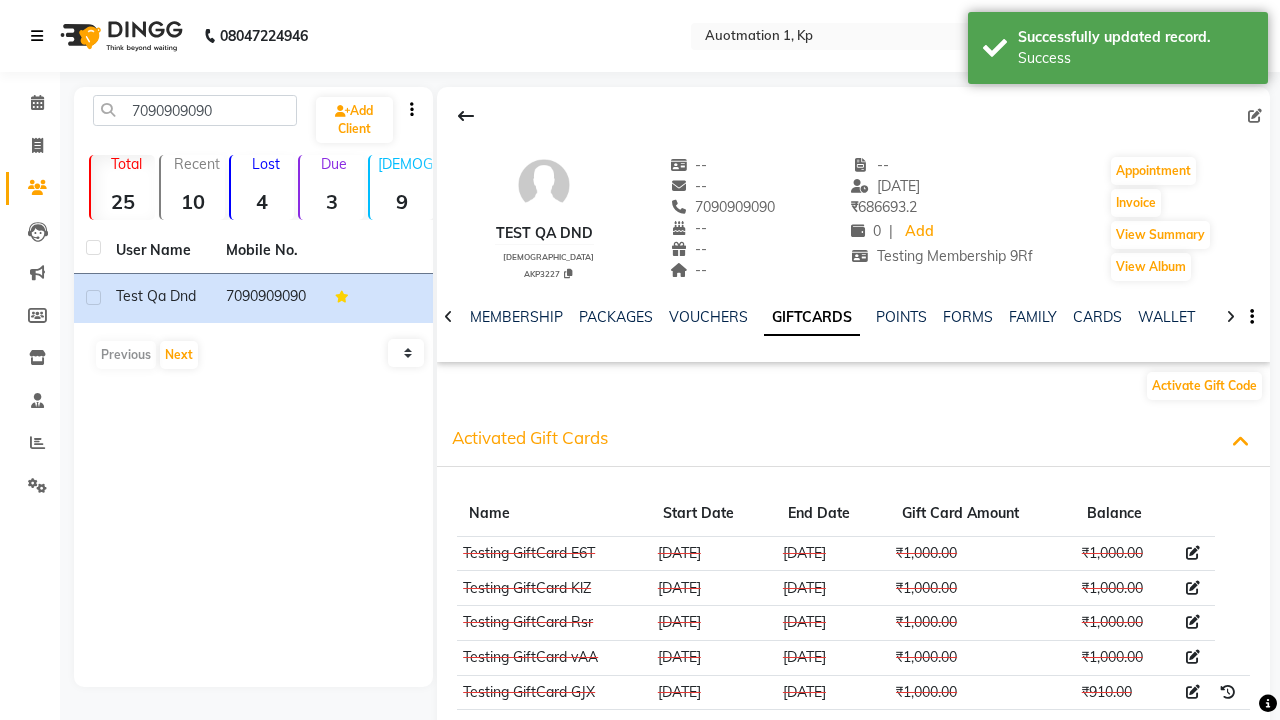 click on "Success" at bounding box center (1135, 58) 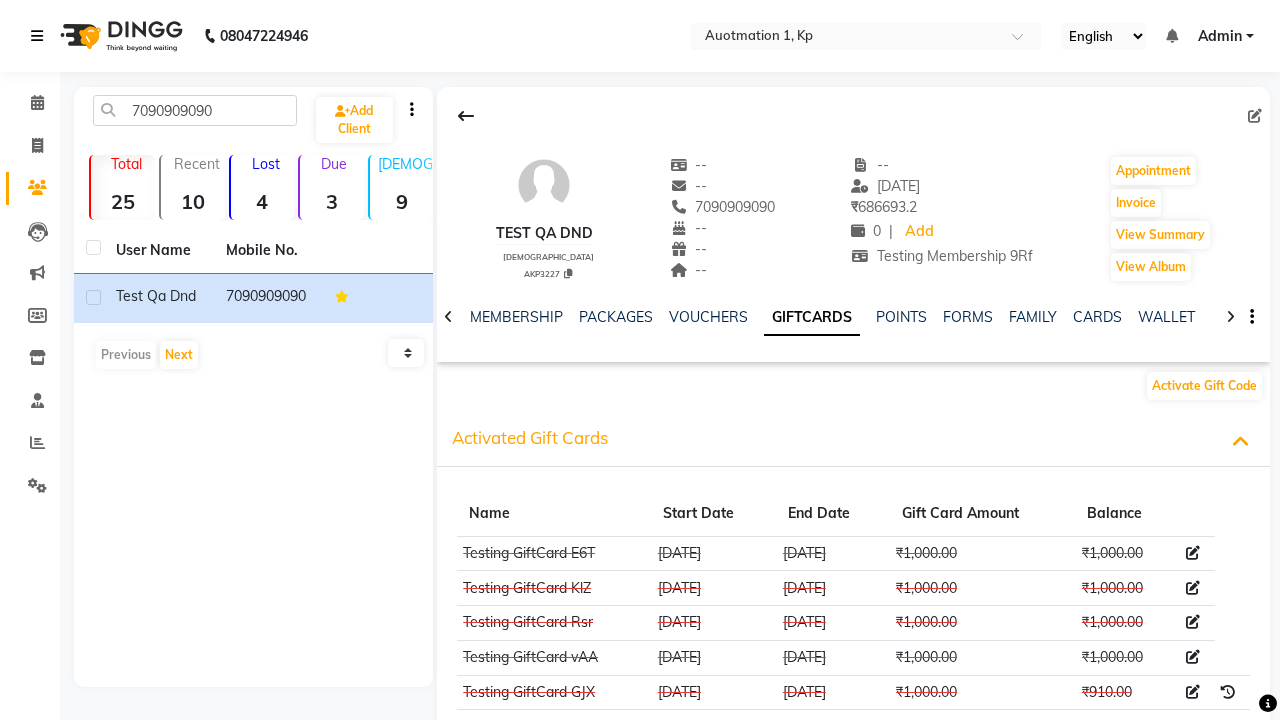 click at bounding box center [37, 36] 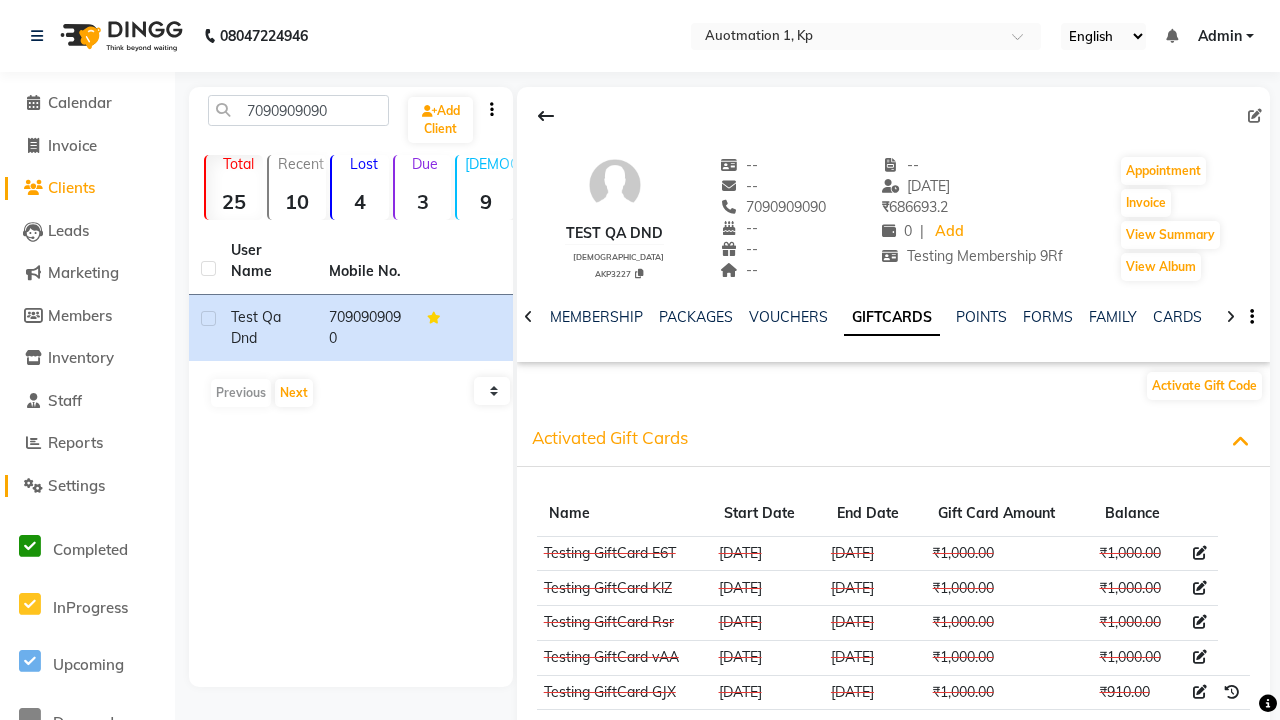 click on "Settings" 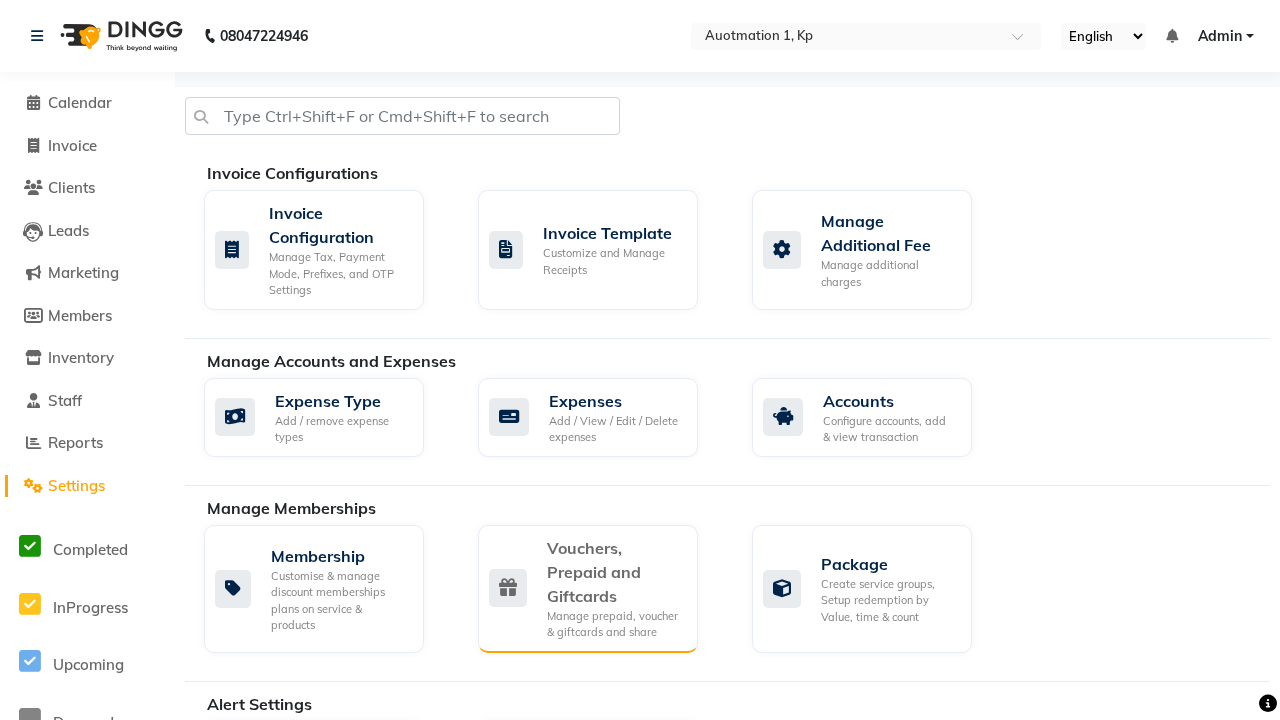 click on "Vouchers, Prepaid and Giftcards" 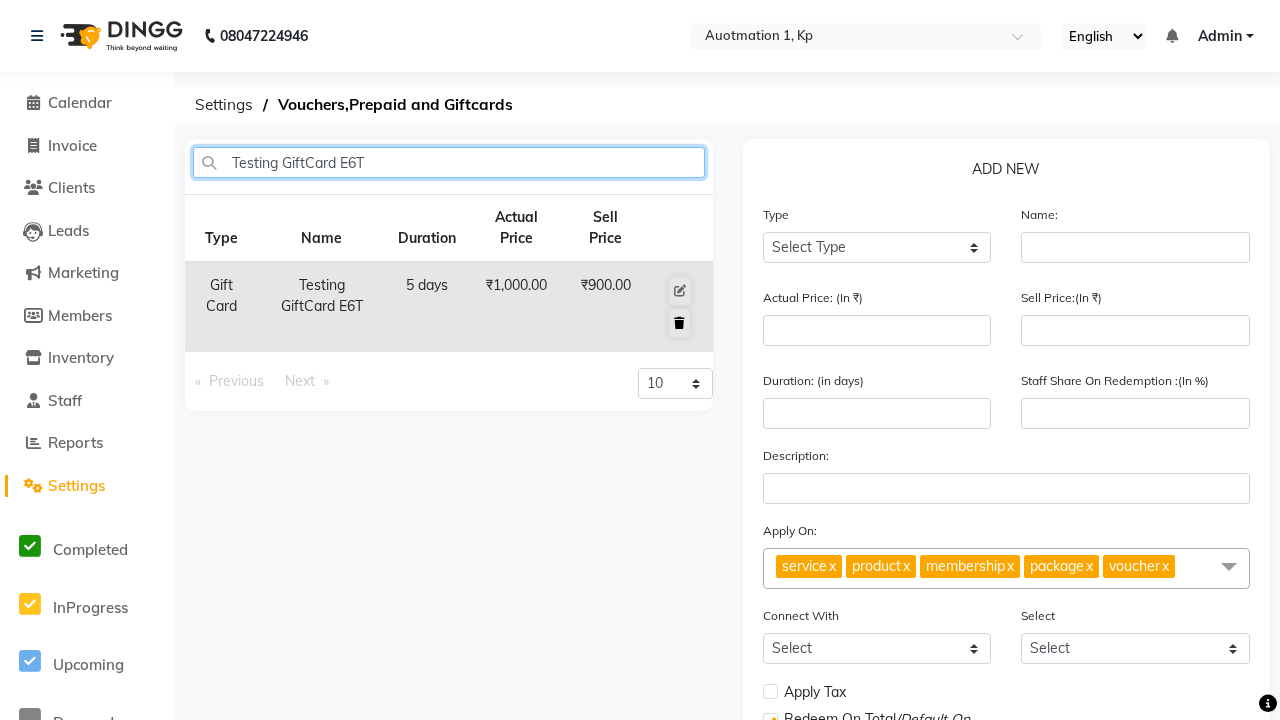 type on "Testing GiftCard E6T" 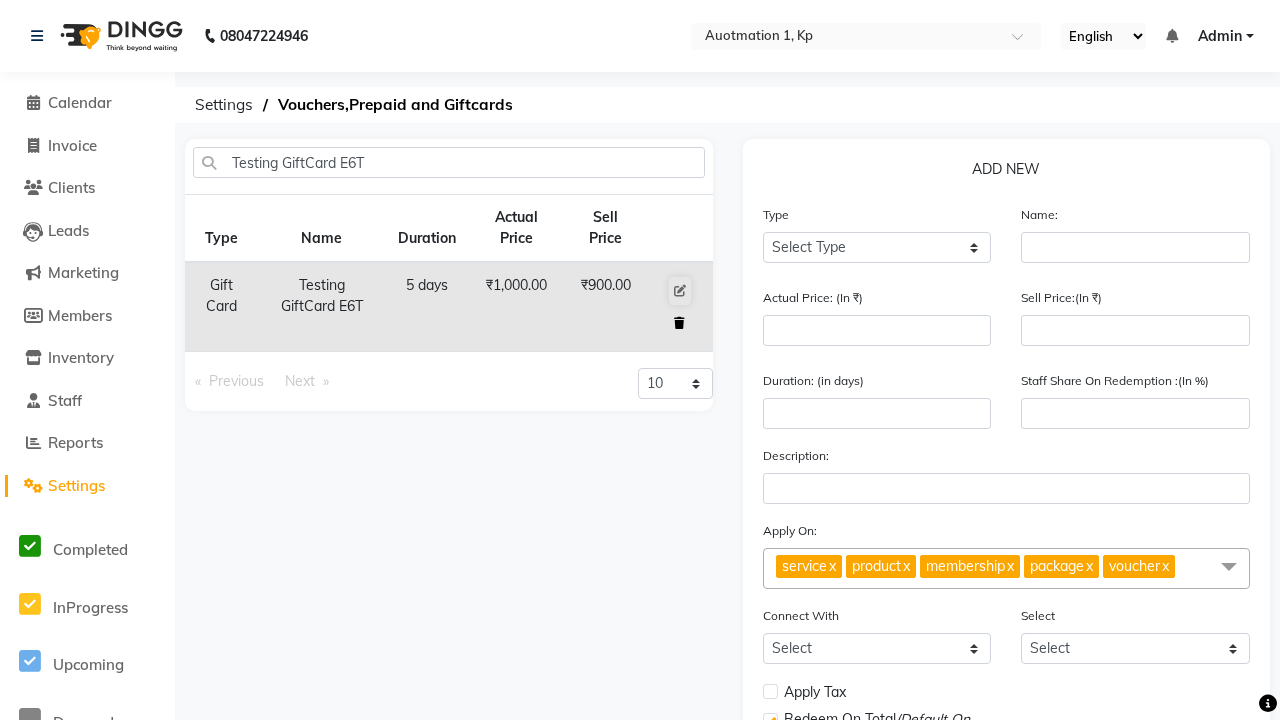click 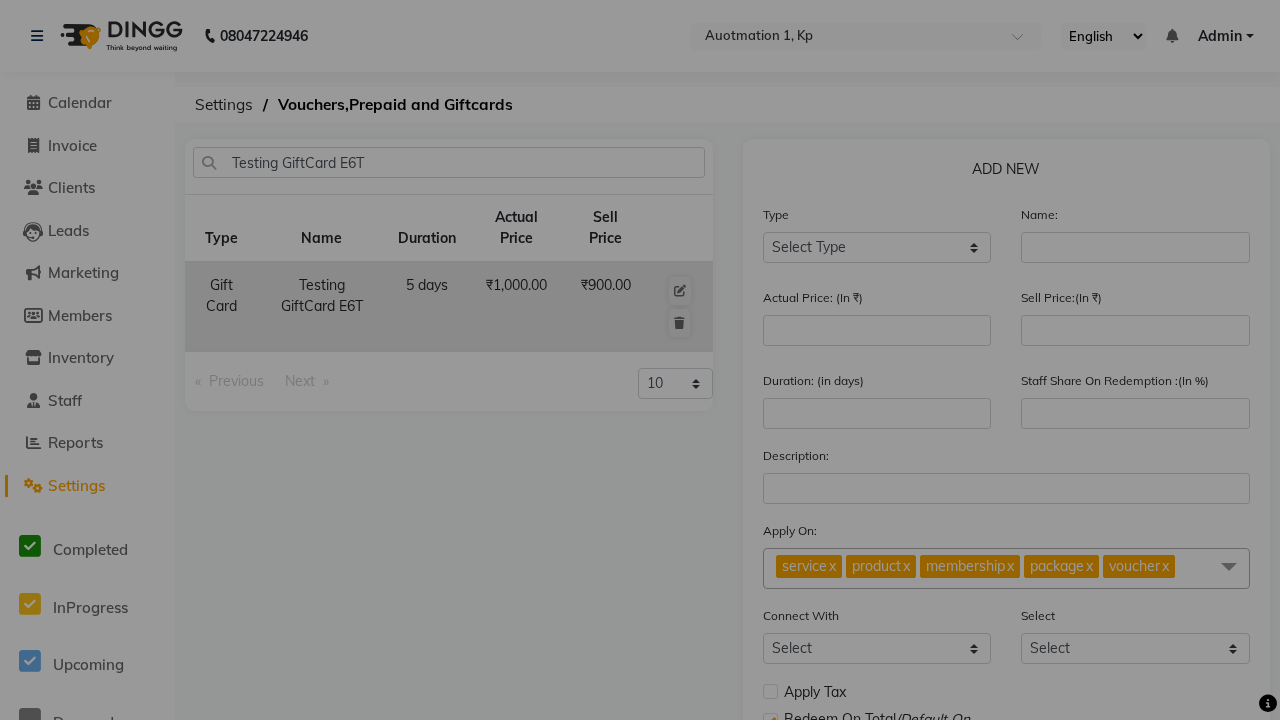click on "Yes" at bounding box center [606, 482] 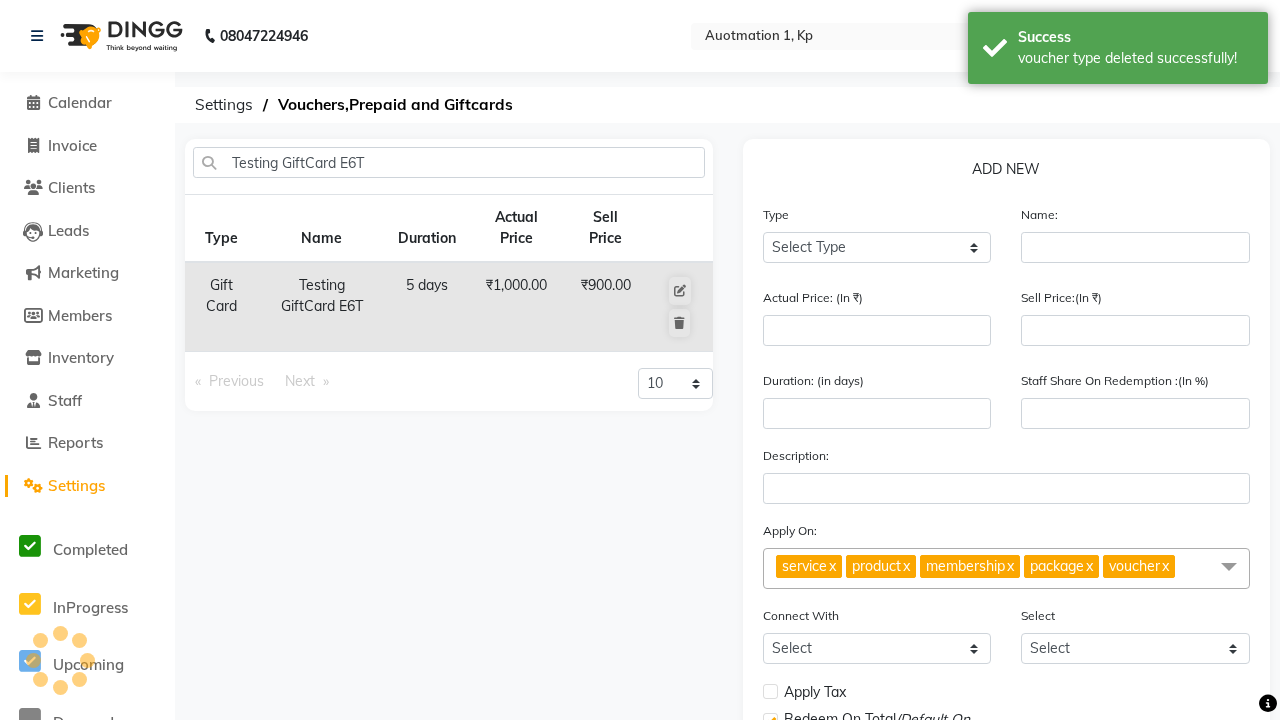 type 